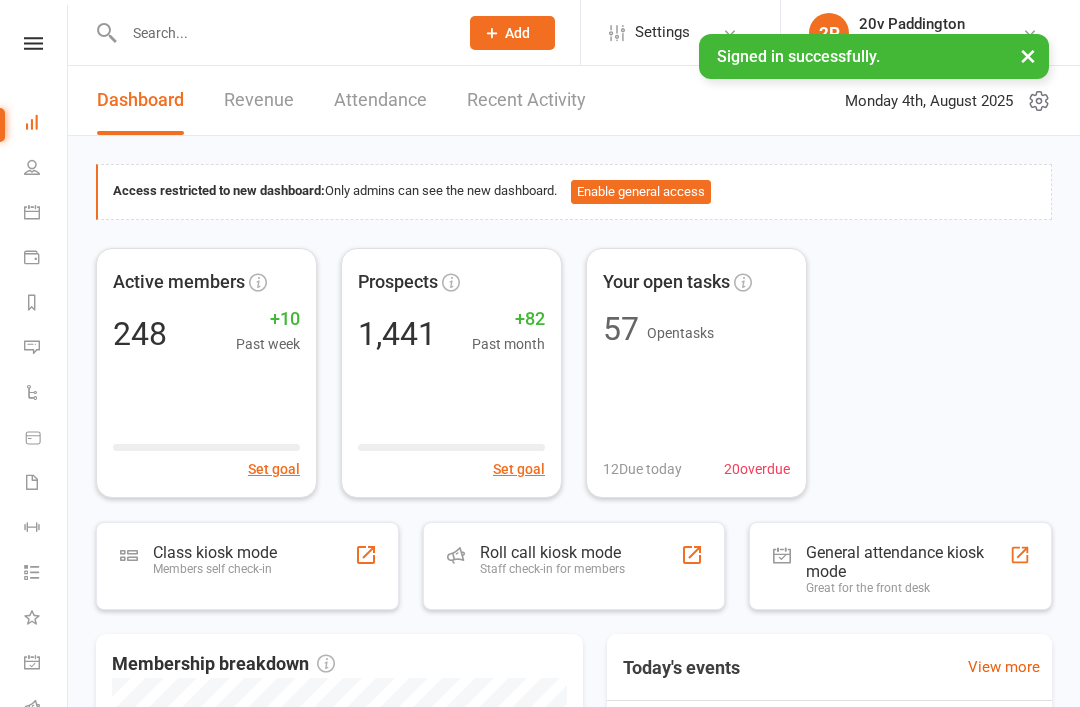 scroll, scrollTop: 0, scrollLeft: 0, axis: both 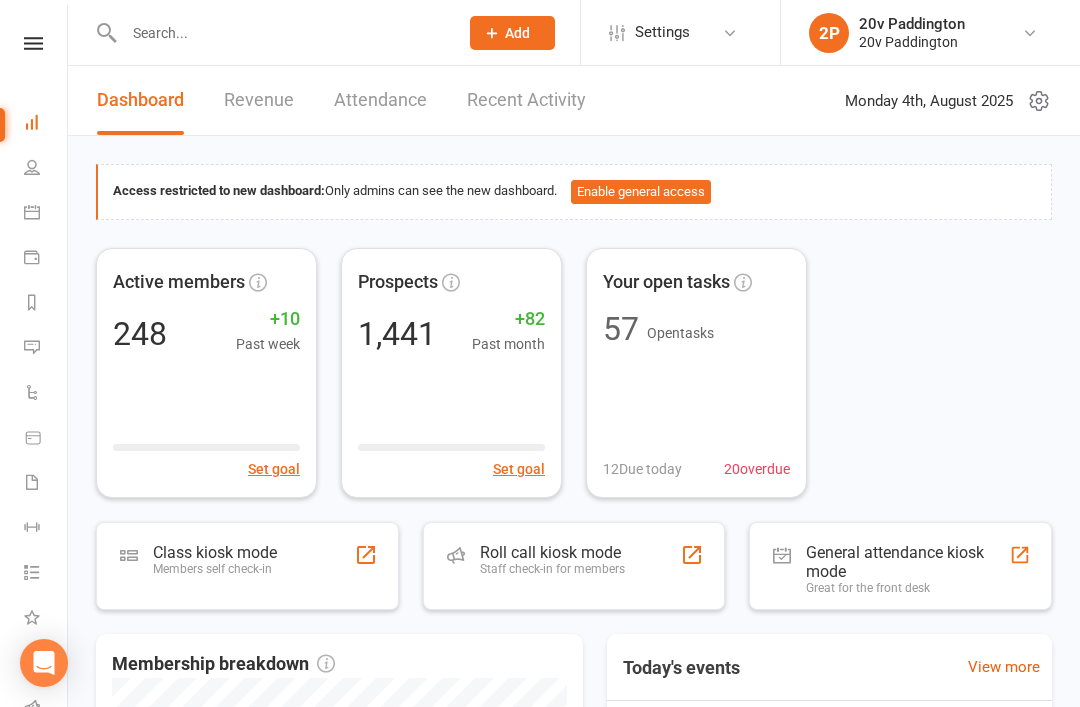 click on "Messages   4" at bounding box center [46, 349] 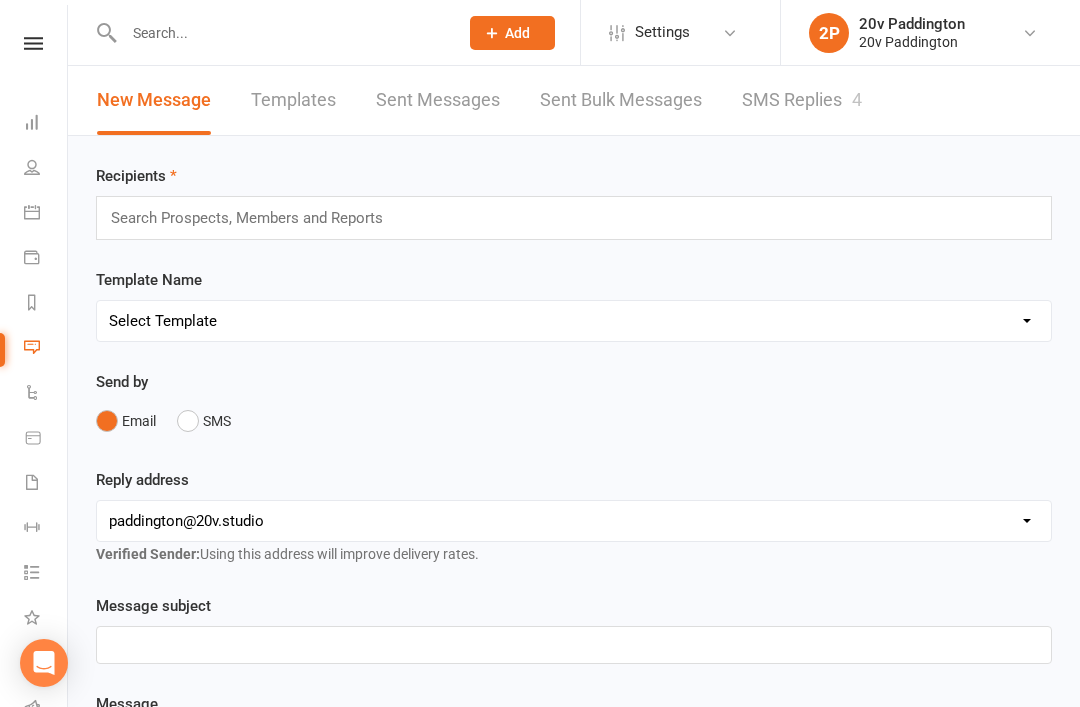 click on "SMS Replies  4" at bounding box center [802, 100] 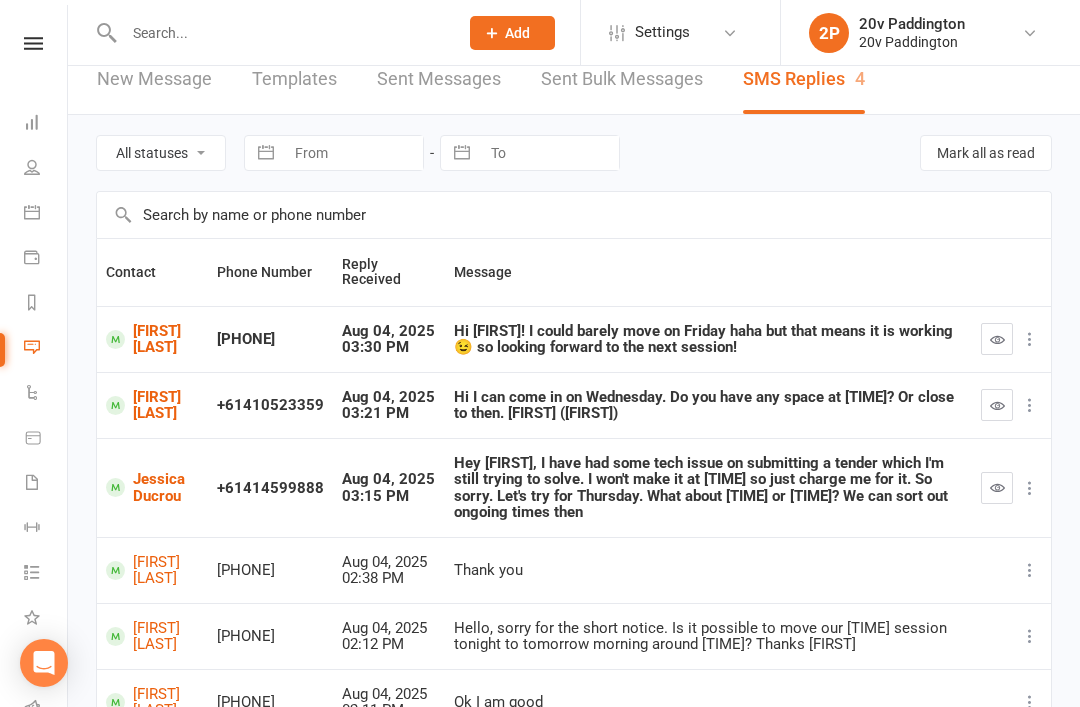 scroll, scrollTop: 0, scrollLeft: 0, axis: both 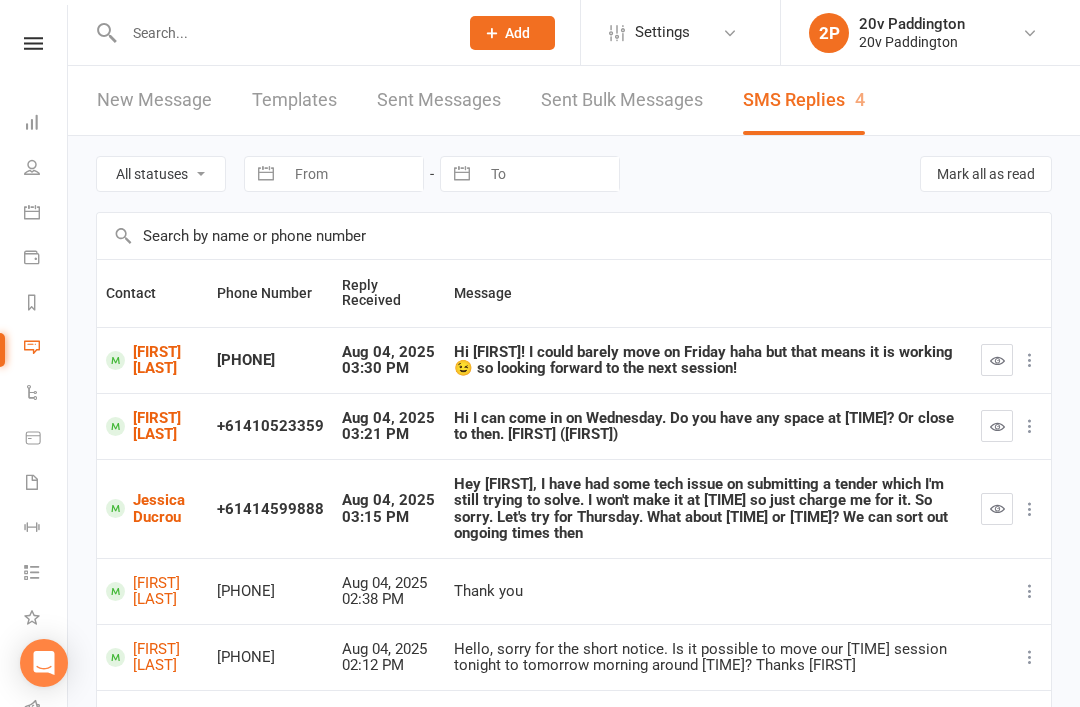 click on "Jessica Ducrou" at bounding box center [152, 508] 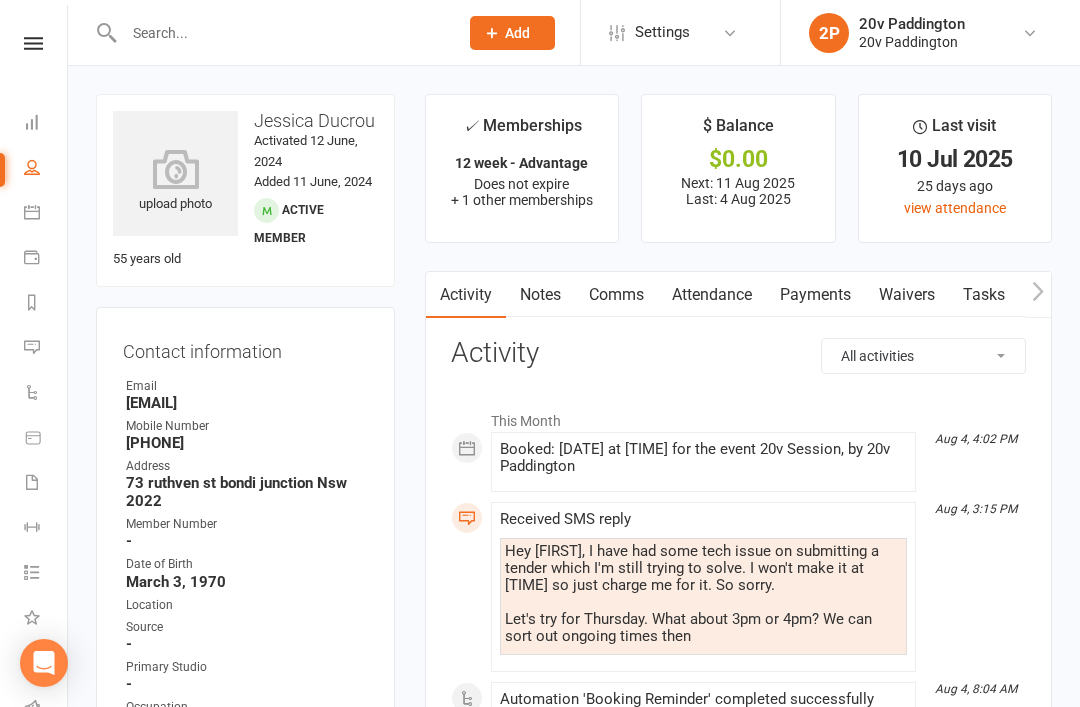 click on "Comms" at bounding box center [616, 295] 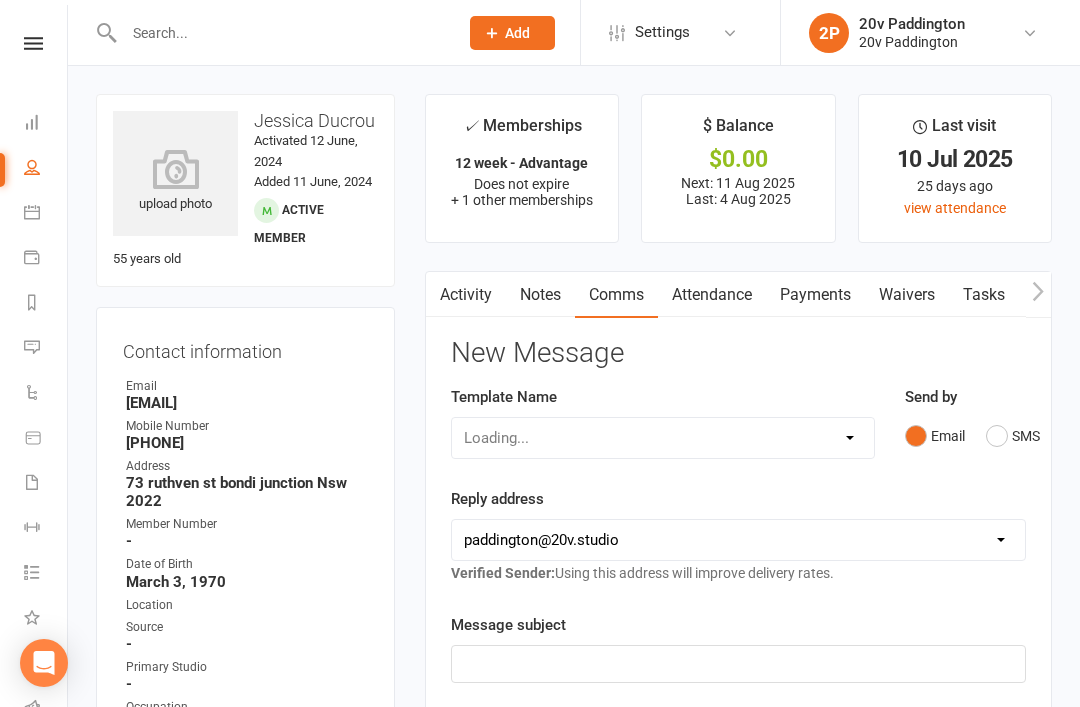click on "Email" at bounding box center [935, 436] 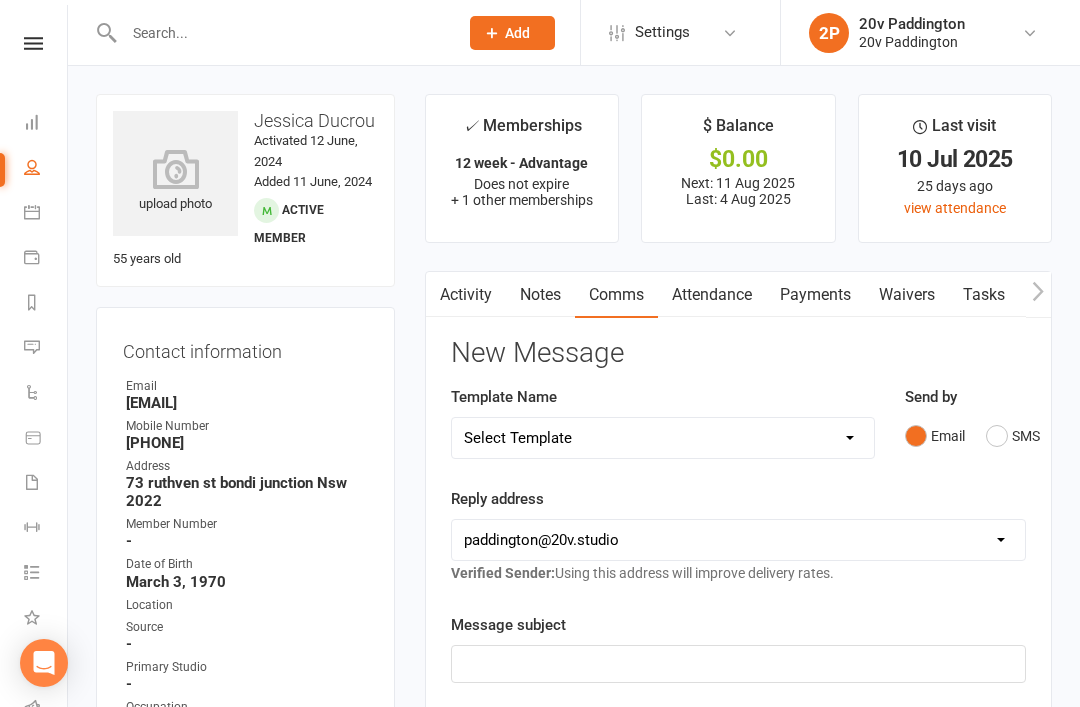click on "SMS" at bounding box center (1013, 436) 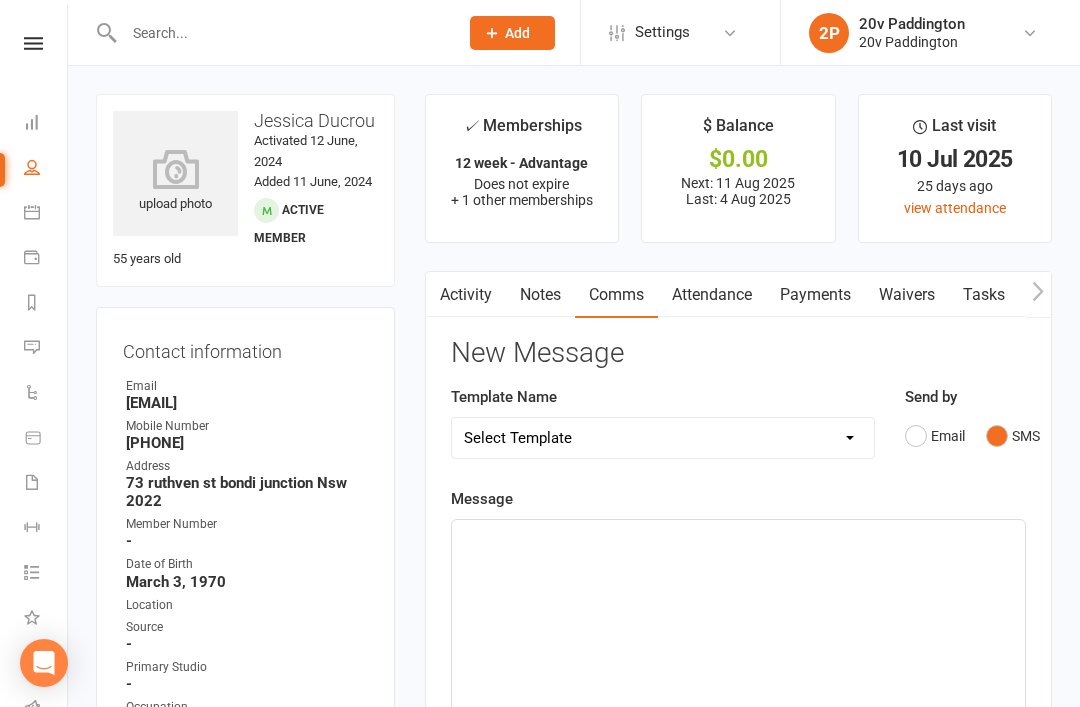 click on "﻿" 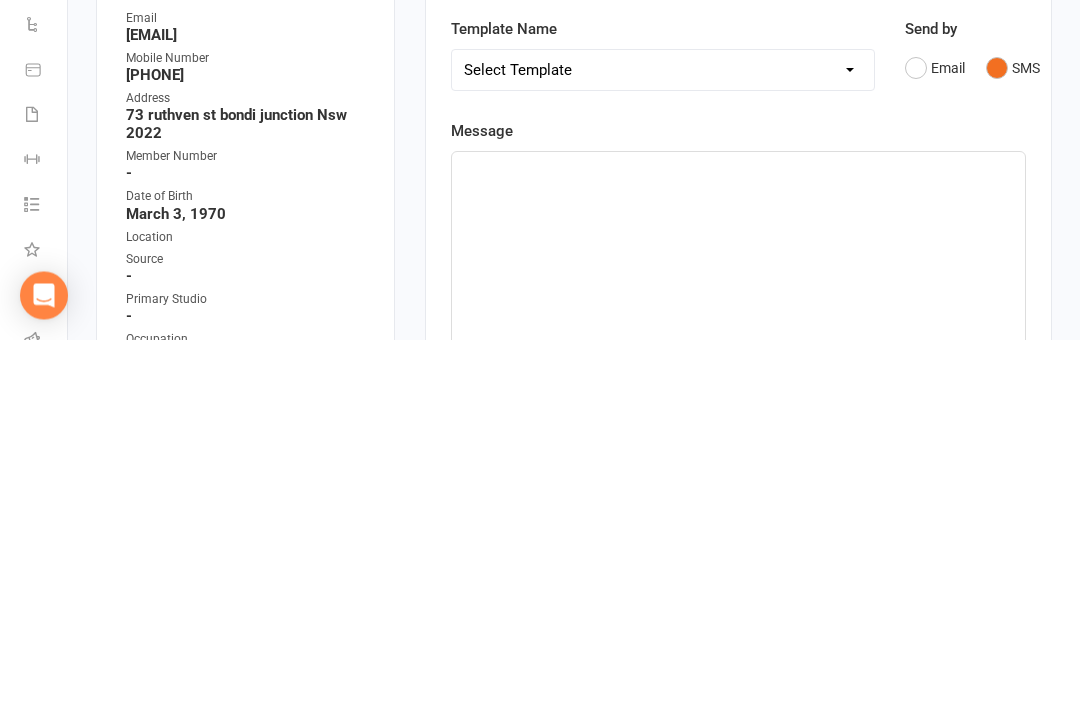type 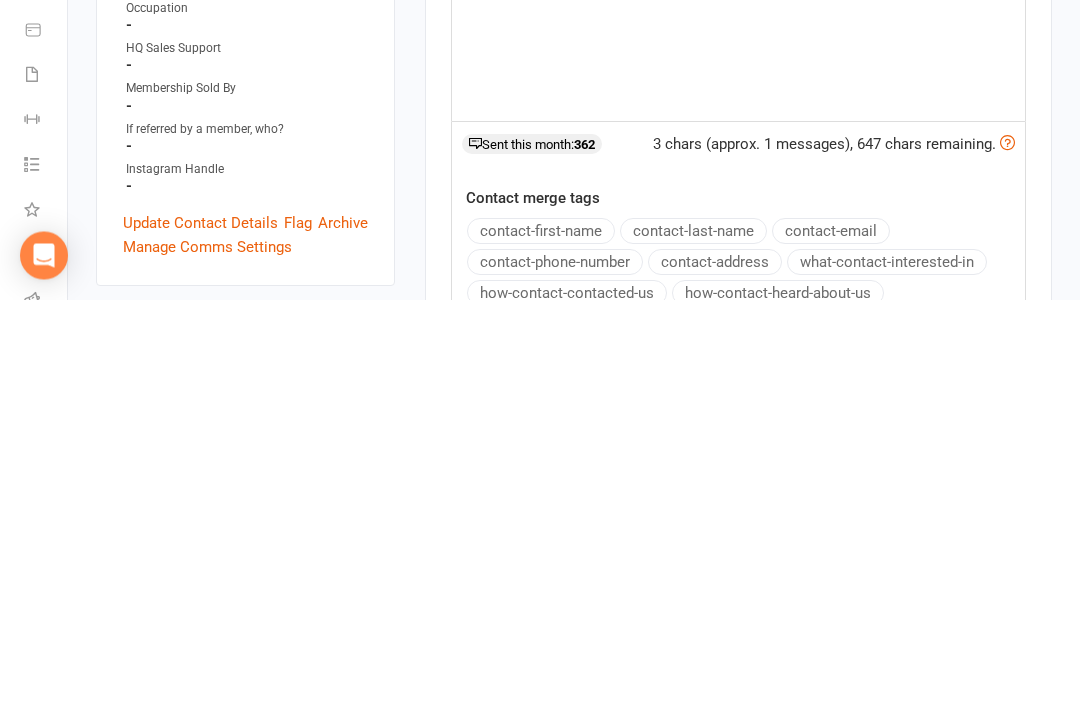 scroll, scrollTop: 294, scrollLeft: 0, axis: vertical 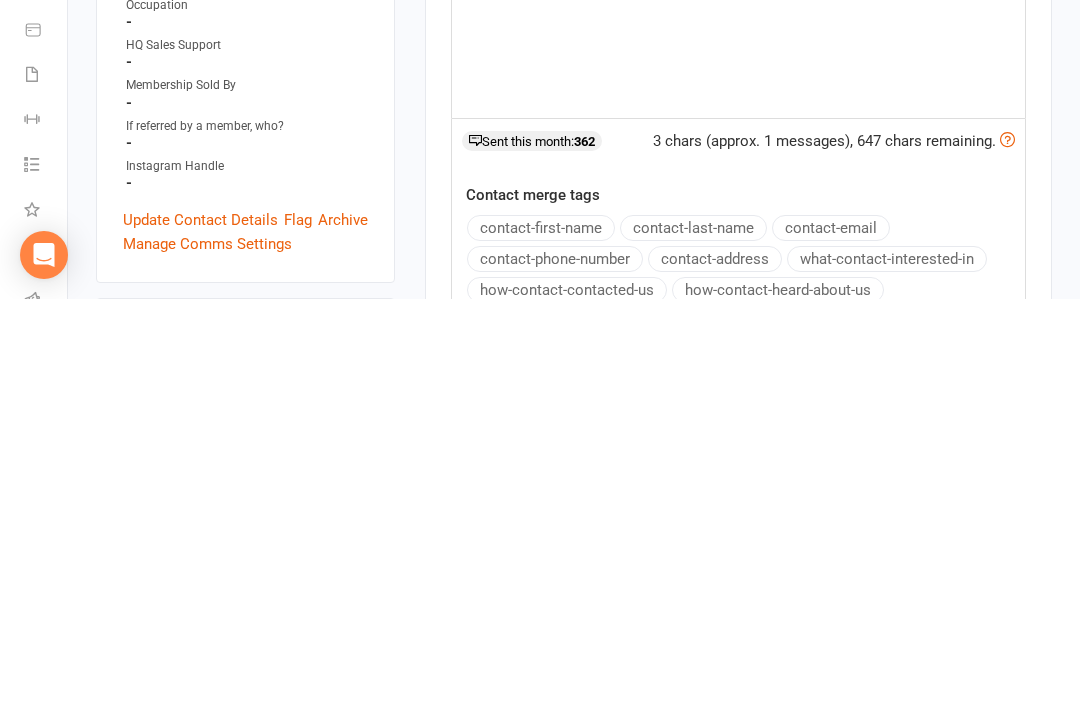 click on "contact-phone-number" 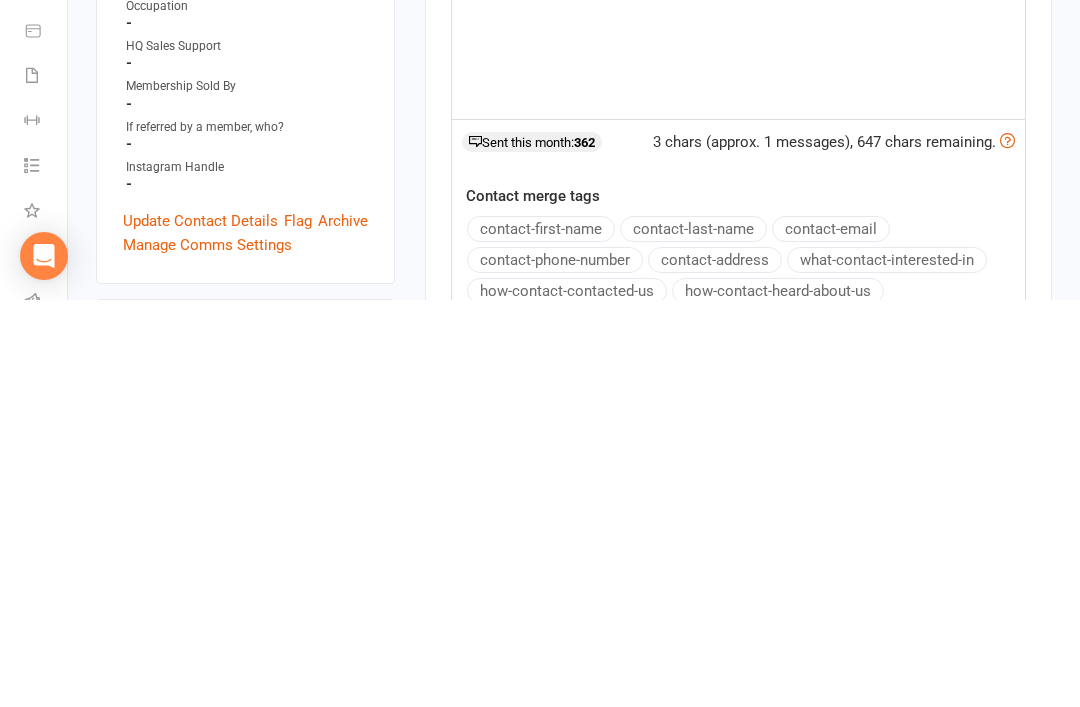 click on "contact-first-name" 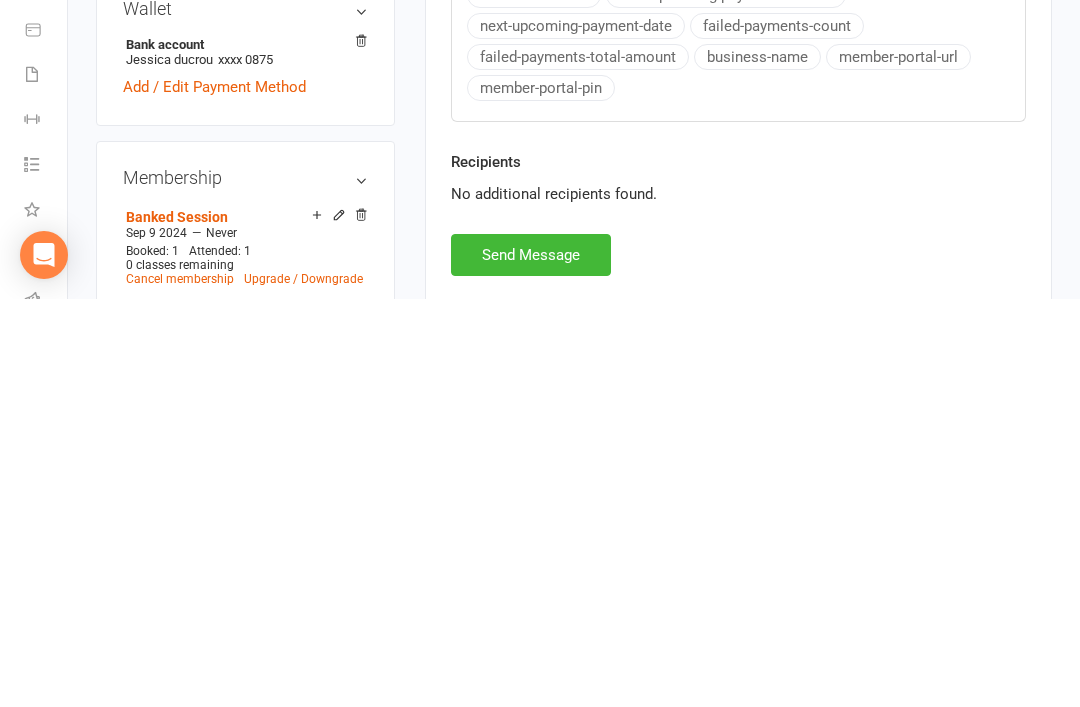 click on "Send Message" at bounding box center (531, 663) 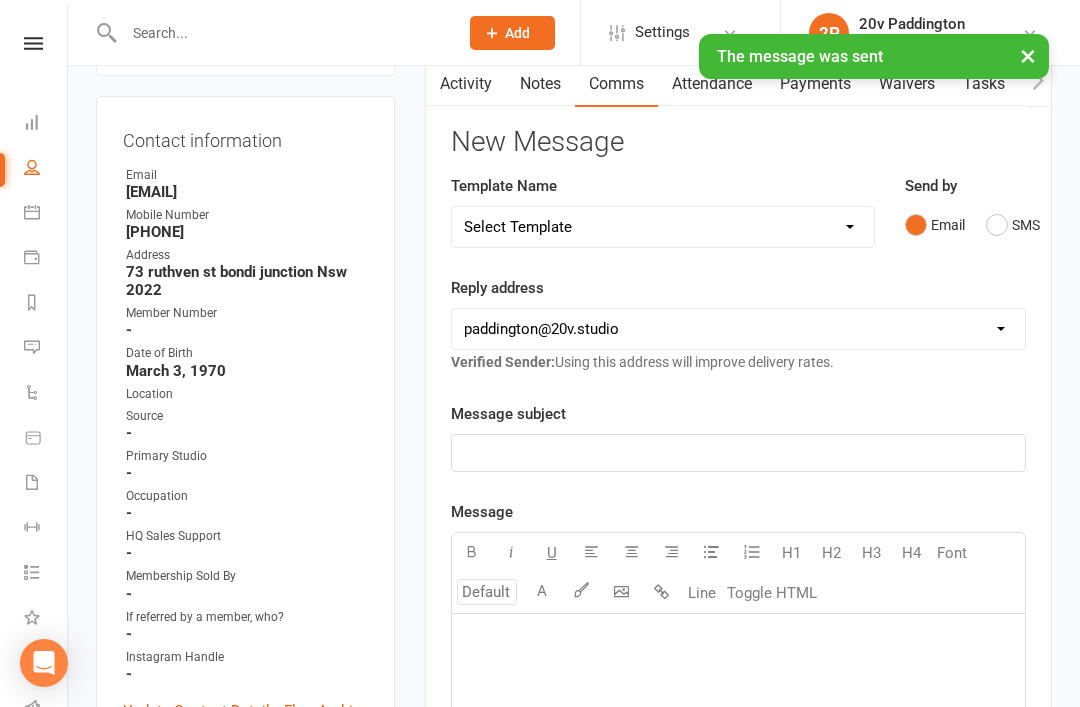 scroll, scrollTop: 107, scrollLeft: 0, axis: vertical 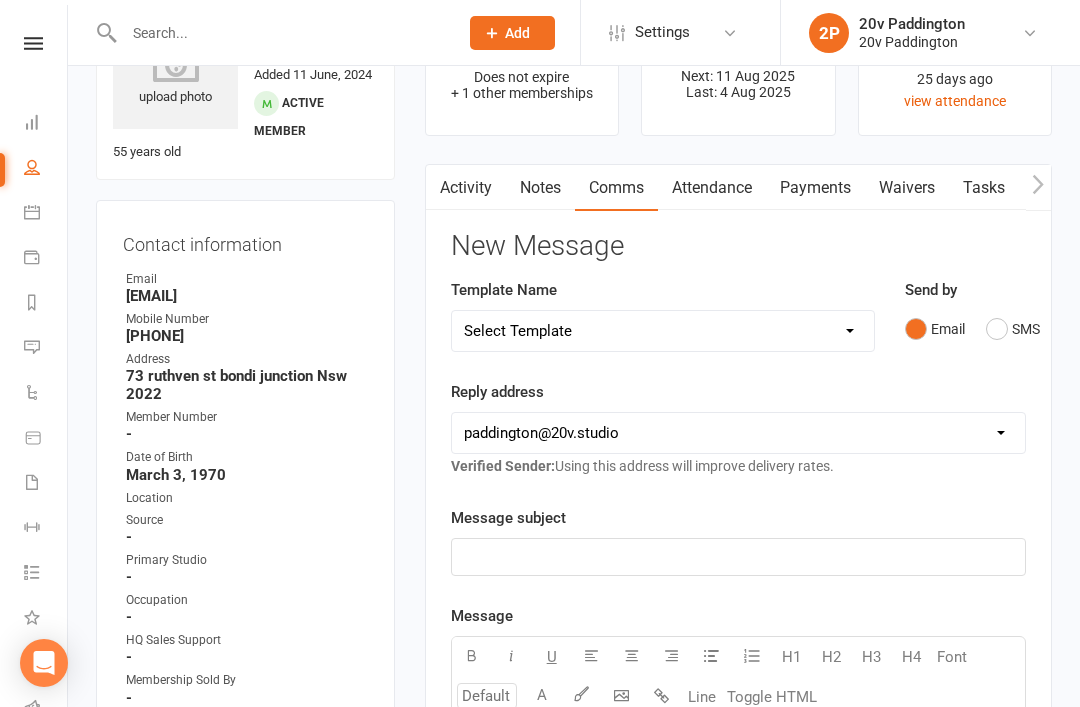 click on "Calendar" at bounding box center [46, 214] 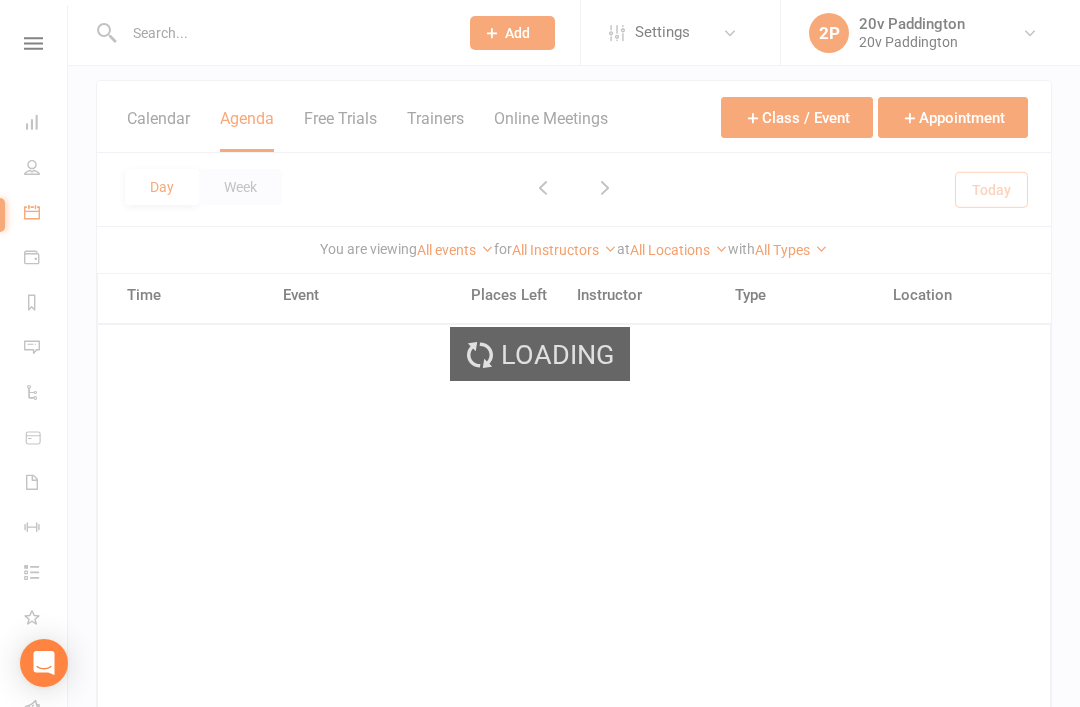 scroll, scrollTop: 0, scrollLeft: 0, axis: both 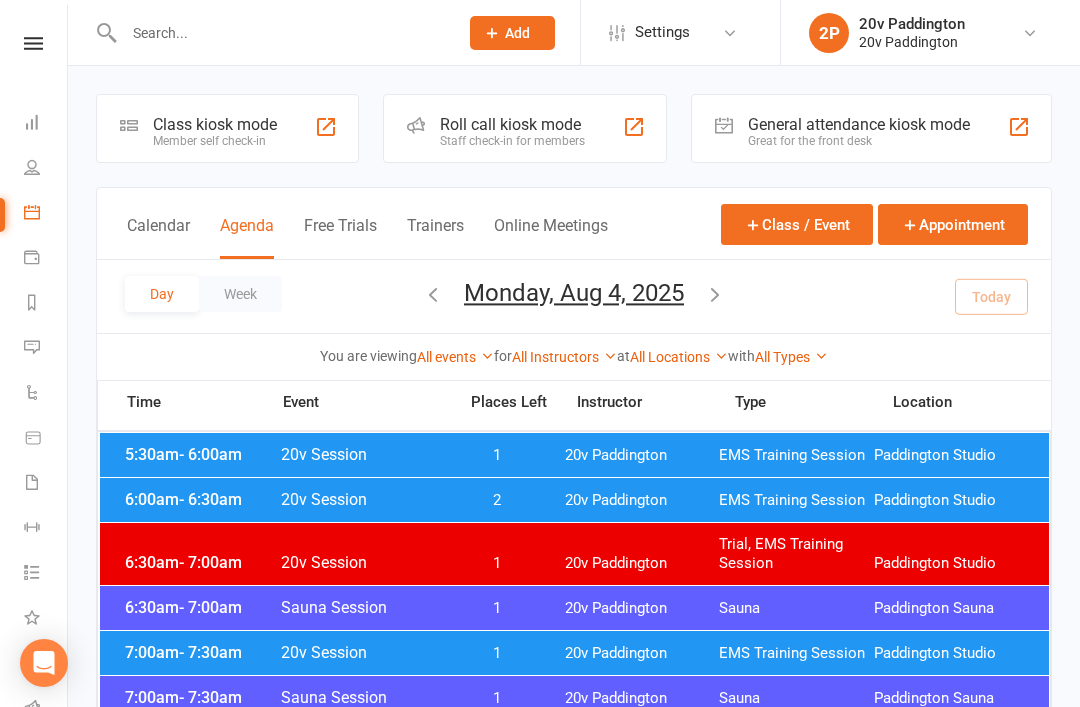 click on "Monday, Aug 4, 2025" at bounding box center [574, 293] 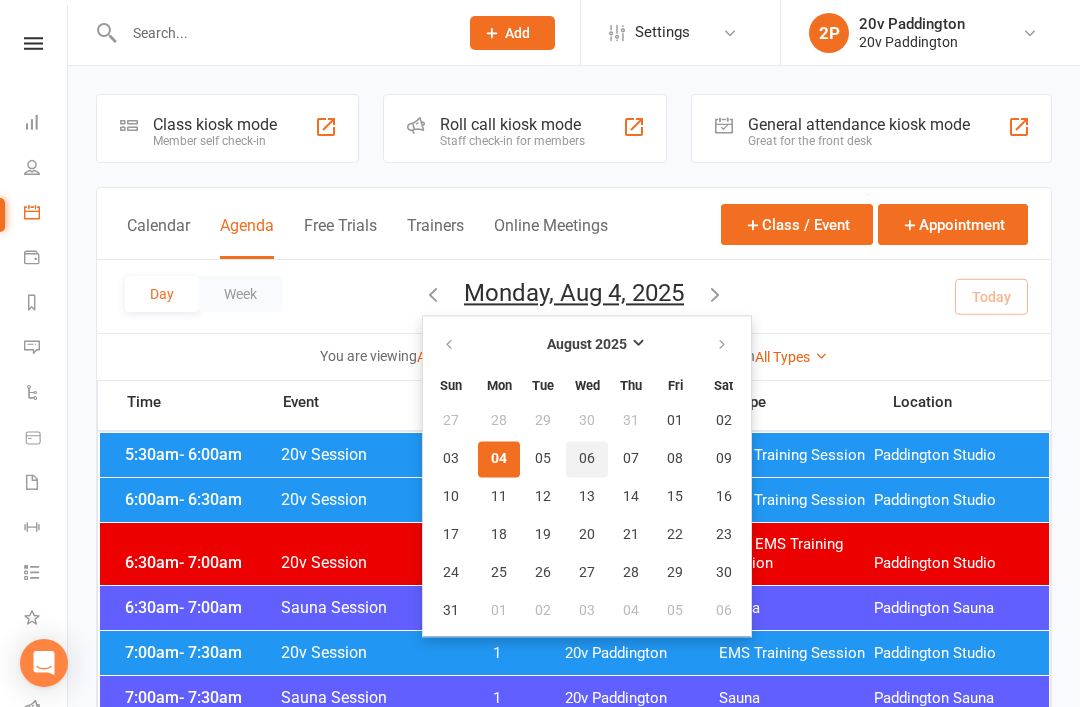 click on "06" at bounding box center [587, 459] 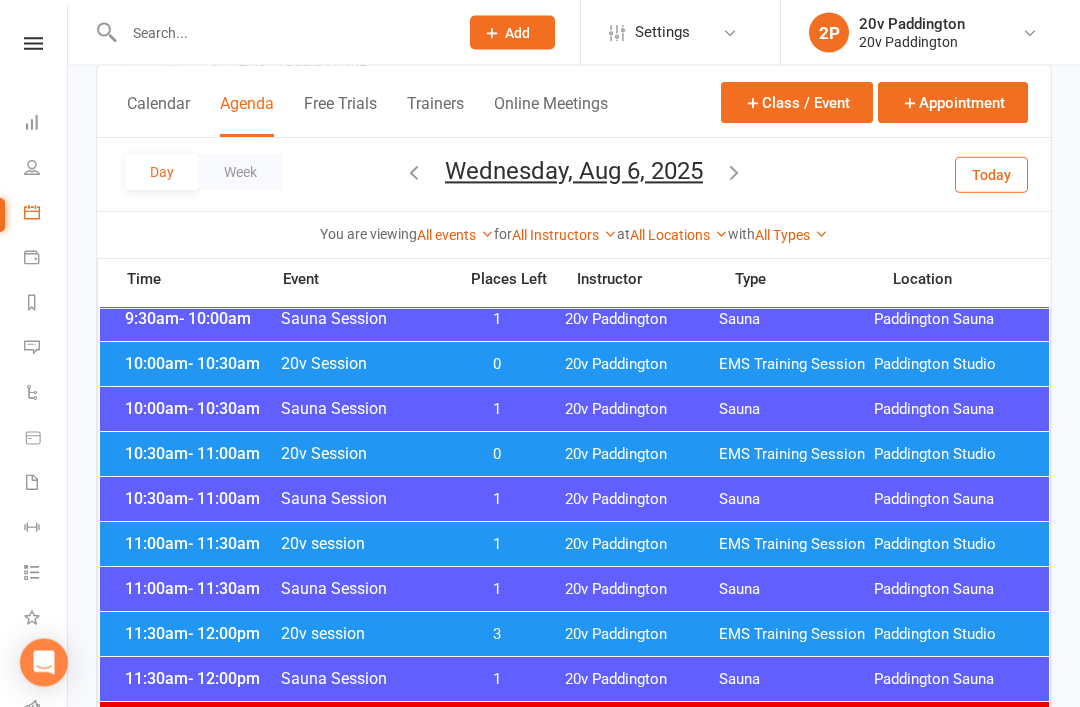 click on "EMS Training Session" at bounding box center [796, 455] 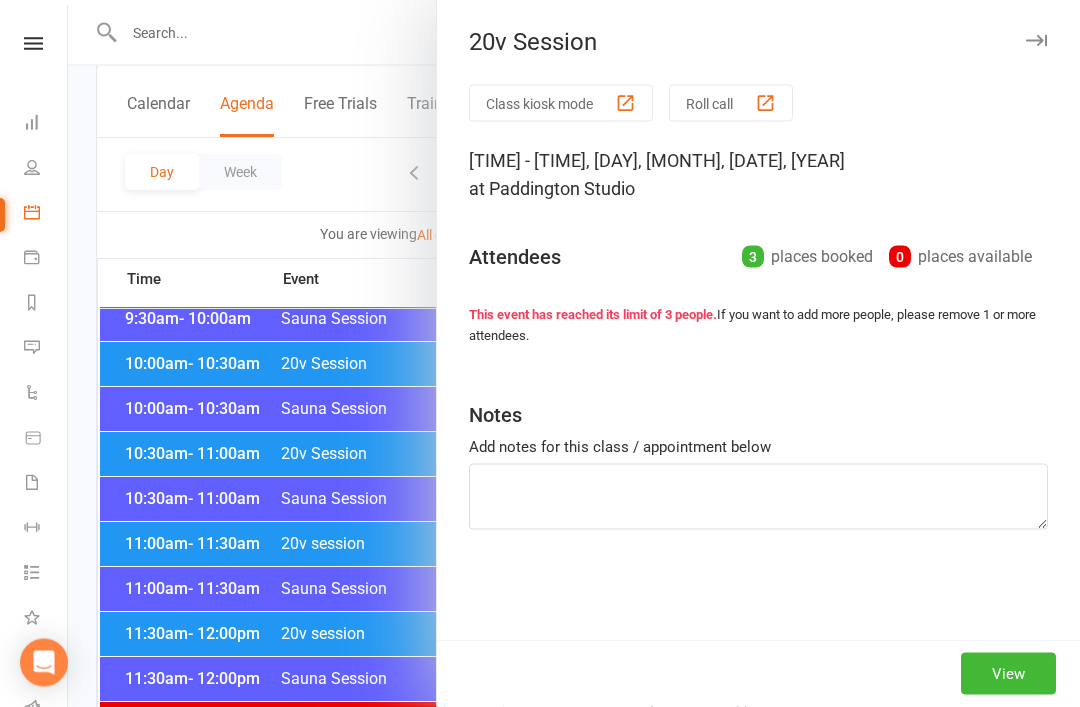 scroll, scrollTop: 766, scrollLeft: 0, axis: vertical 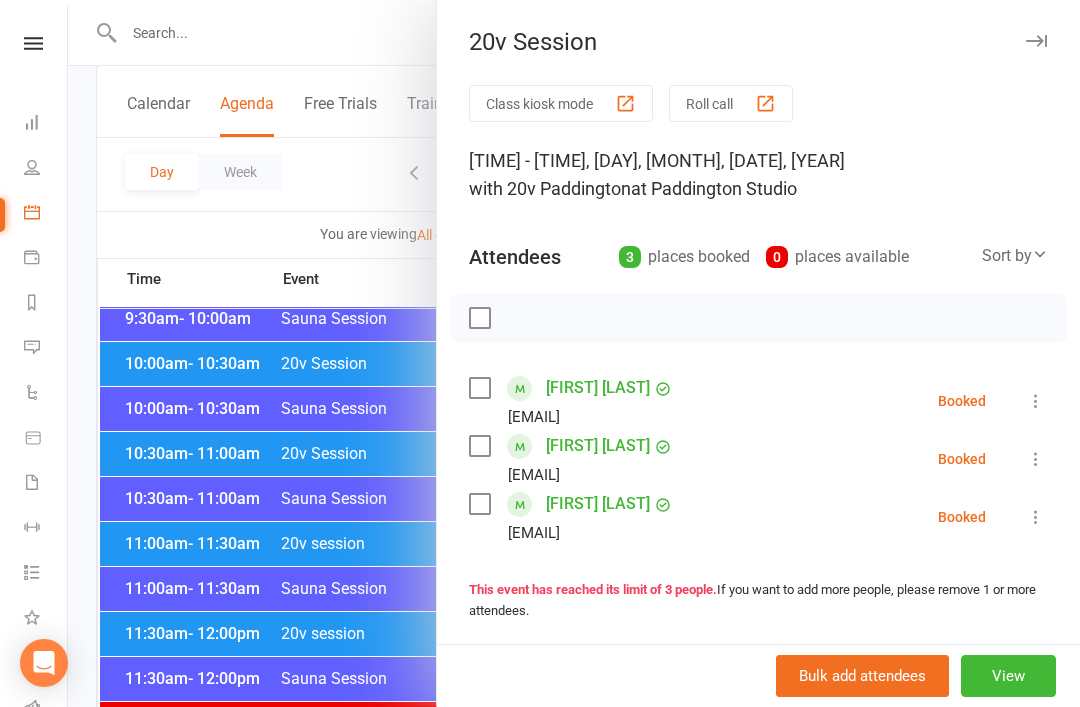 click at bounding box center (574, 353) 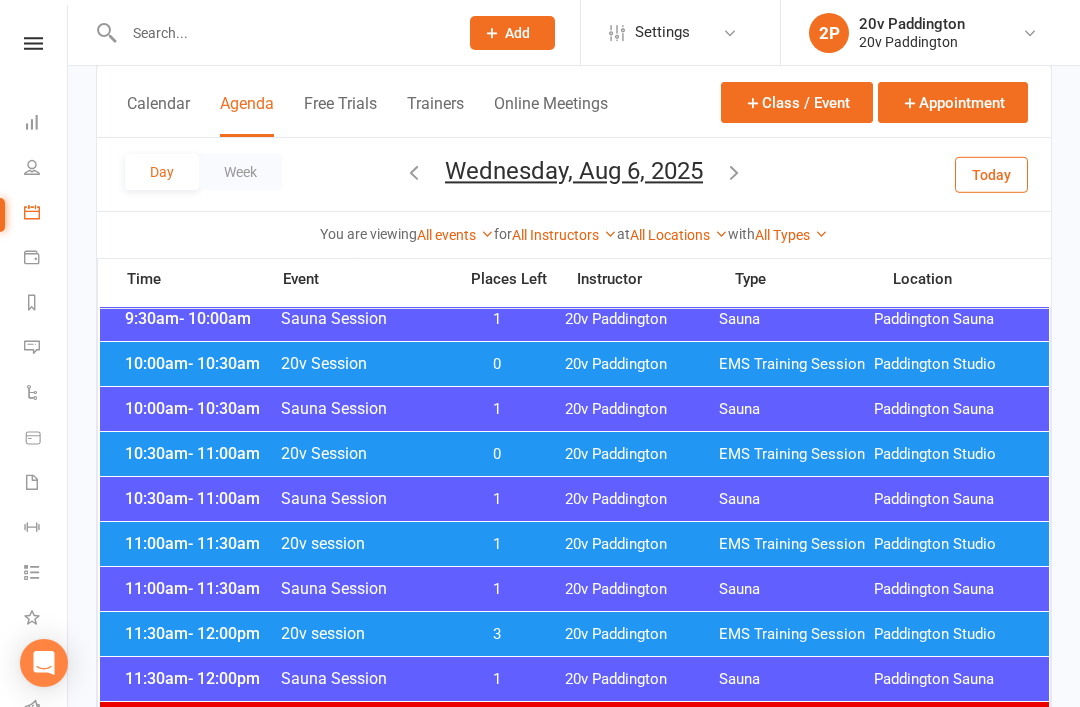 click on "11:00am  - 11:30am 20v session 1 20v Paddington EMS Training Session Paddington Studio" at bounding box center [574, 544] 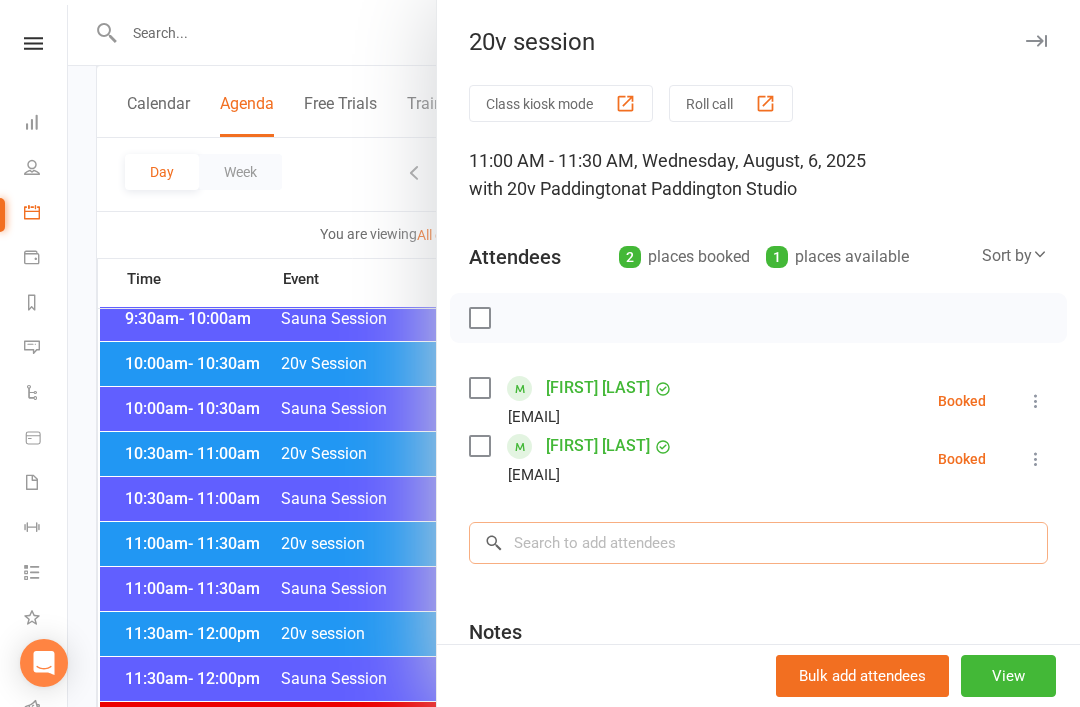 click at bounding box center [758, 543] 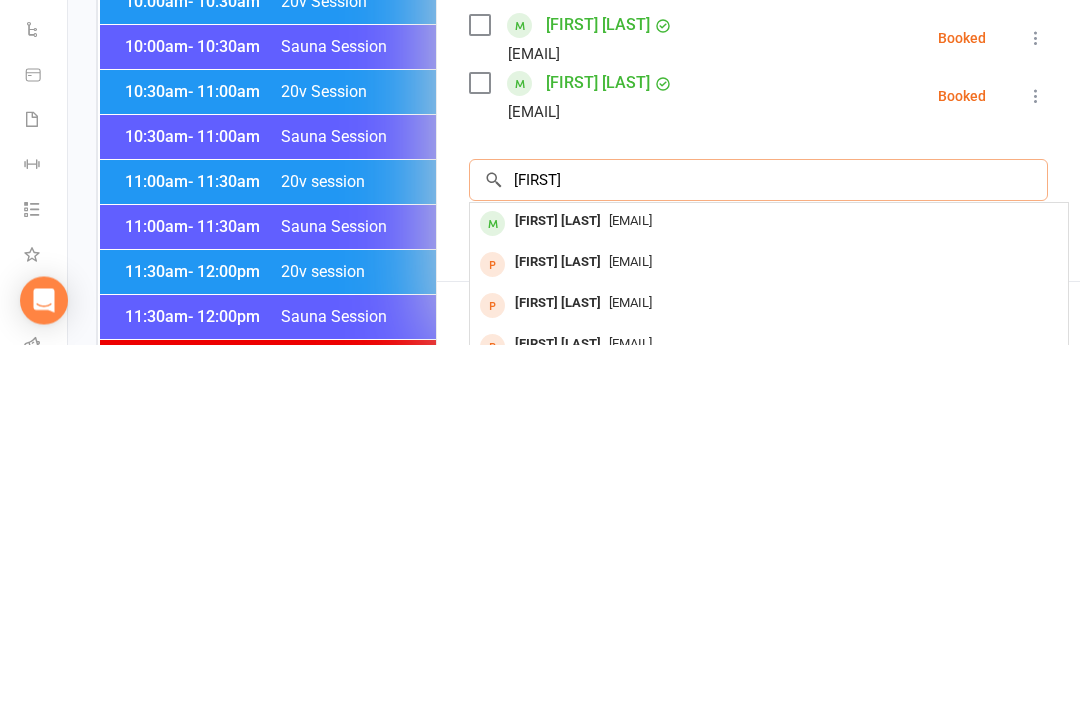 type on "Janina" 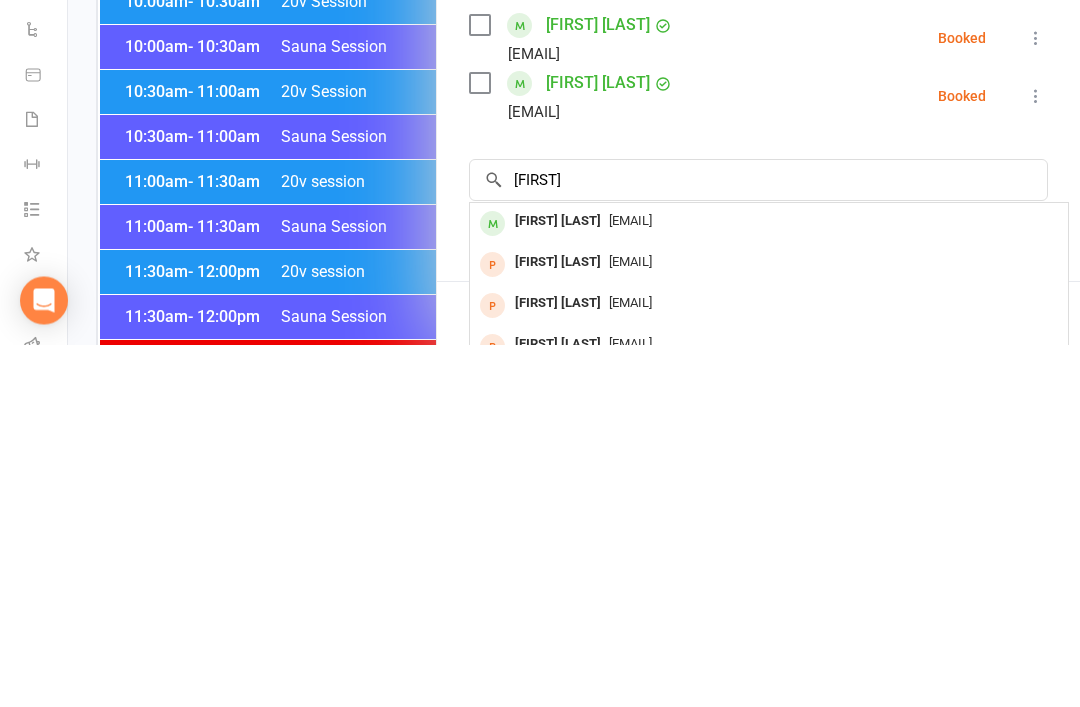 click on "[EMAIL]" at bounding box center [769, 584] 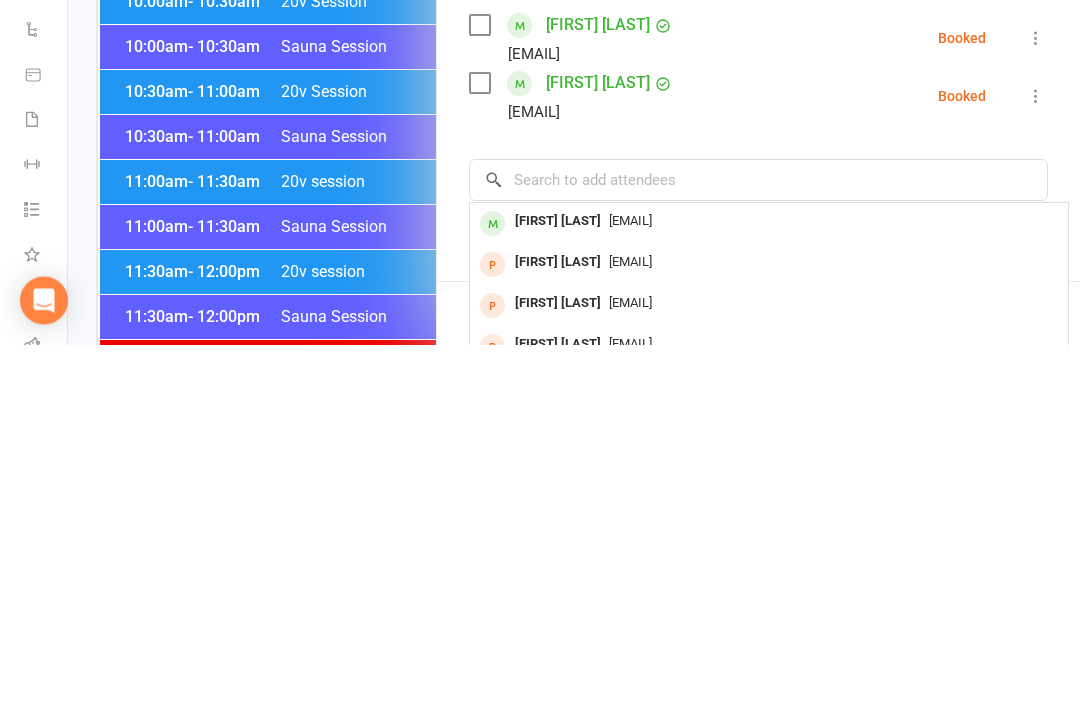 scroll, scrollTop: 1128, scrollLeft: 0, axis: vertical 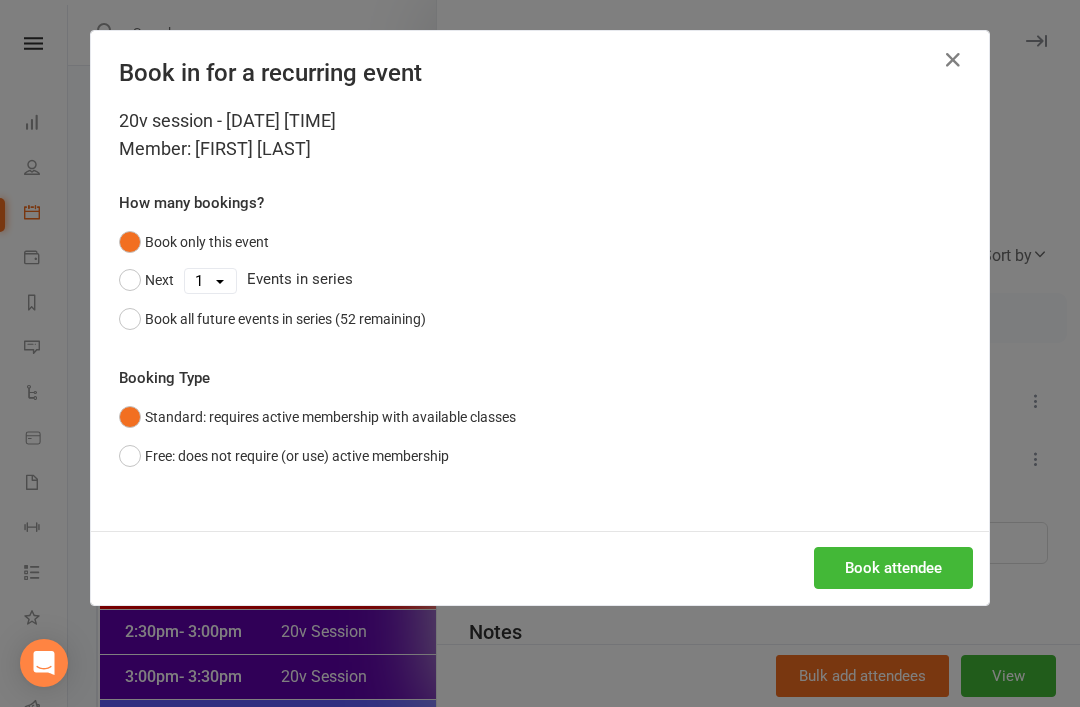 click on "Book attendee" at bounding box center [893, 568] 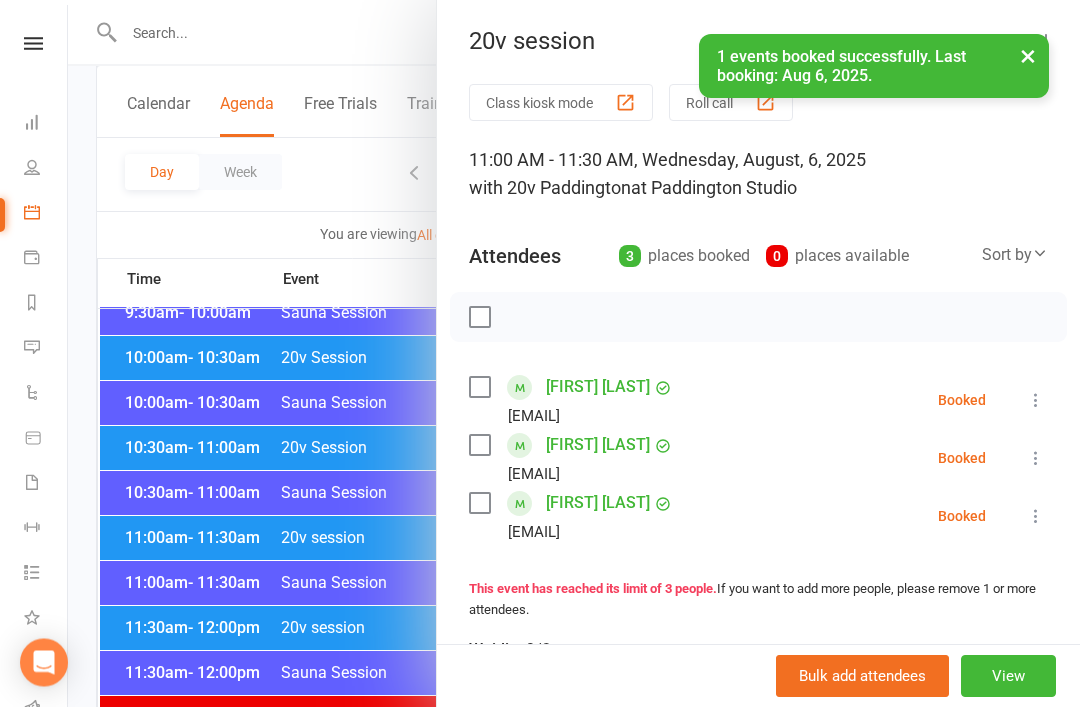 scroll, scrollTop: 776, scrollLeft: 0, axis: vertical 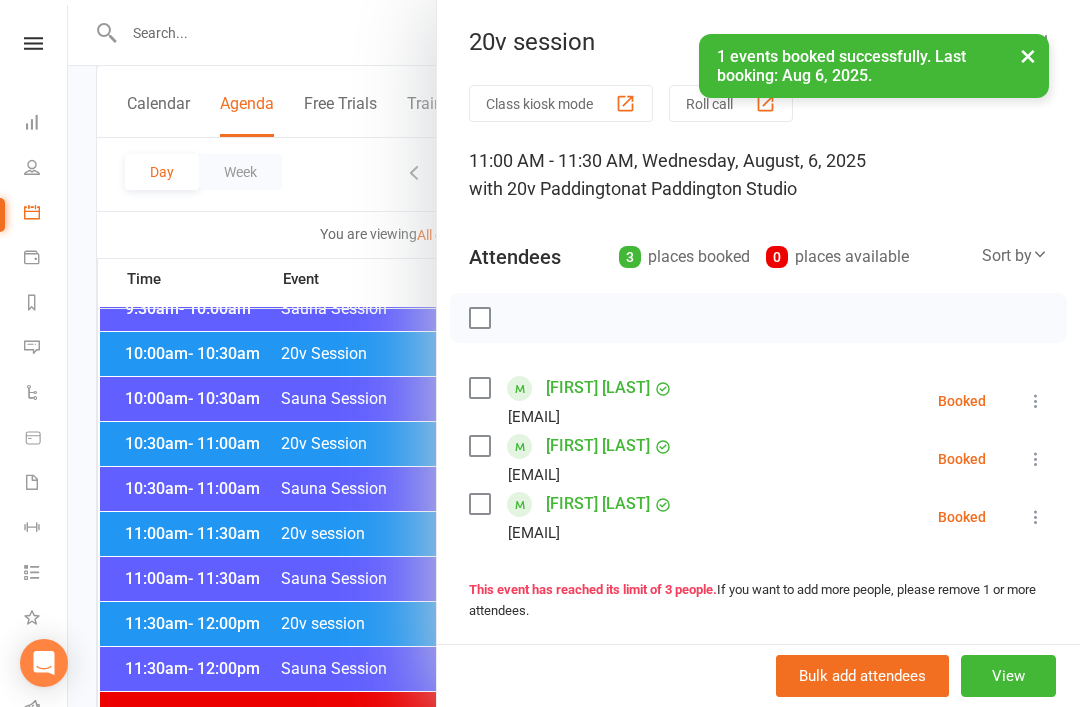 click at bounding box center (574, 353) 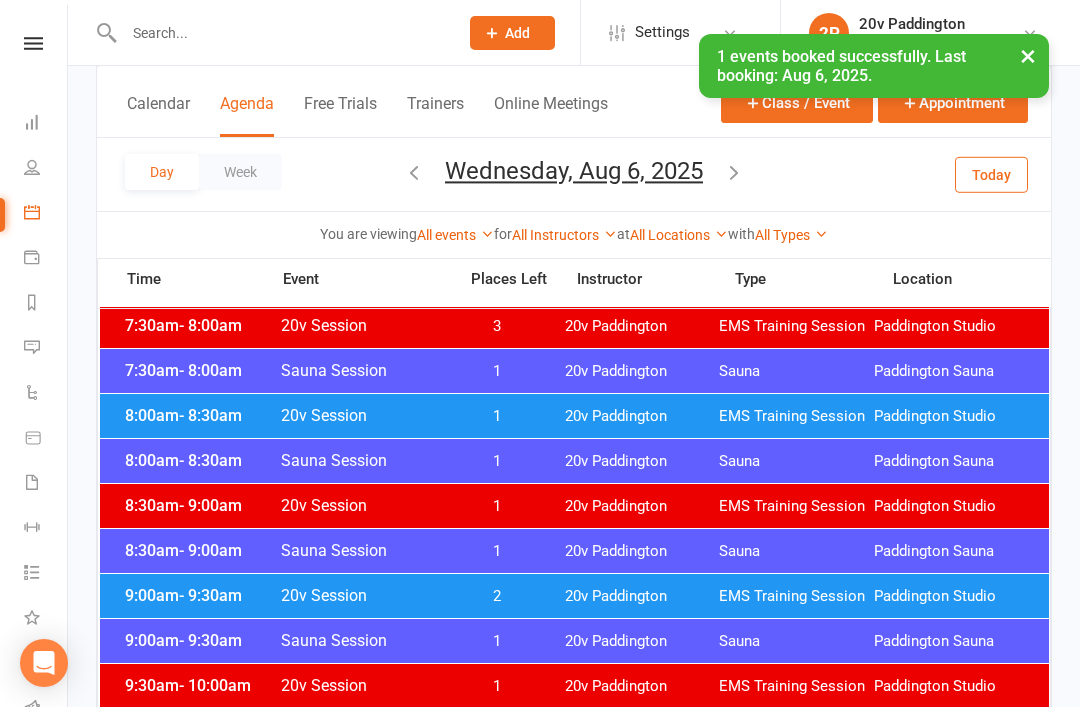 scroll, scrollTop: 0, scrollLeft: 0, axis: both 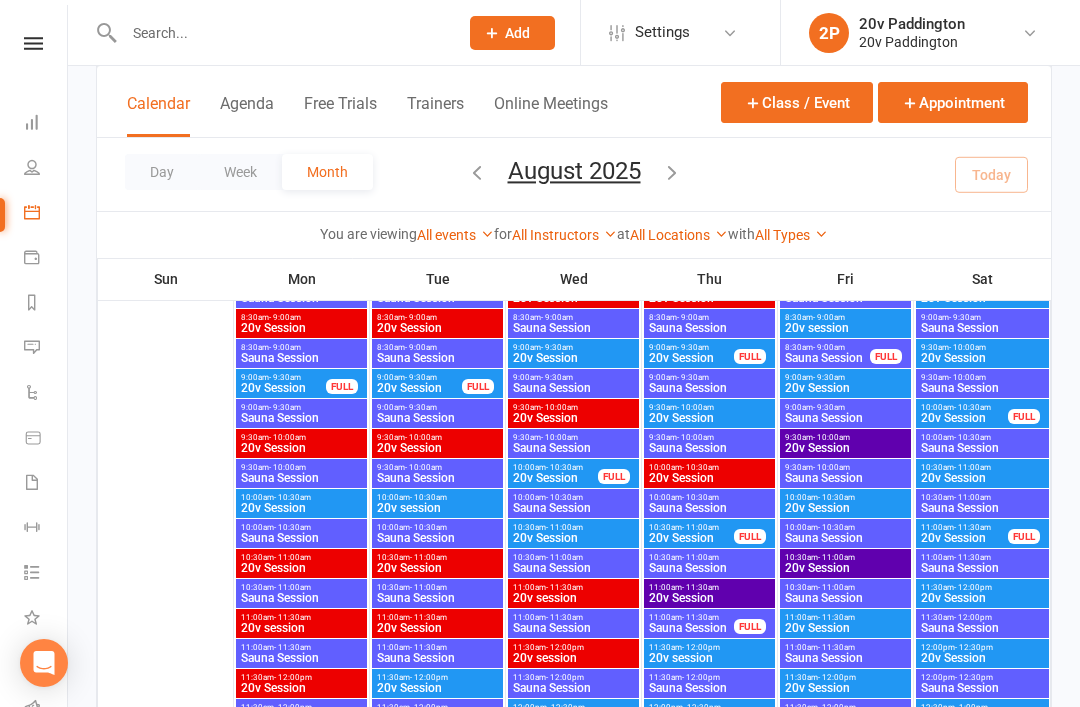 click on "Agenda" at bounding box center [247, 115] 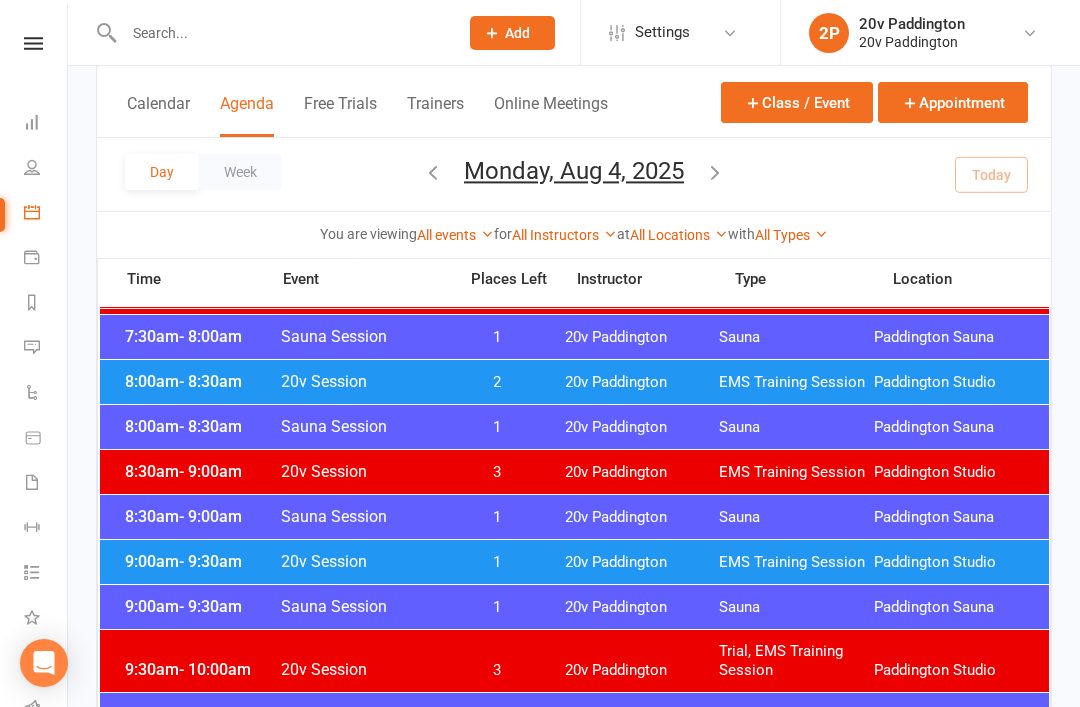 click on "Monday, Aug 4, 2025" at bounding box center (574, 171) 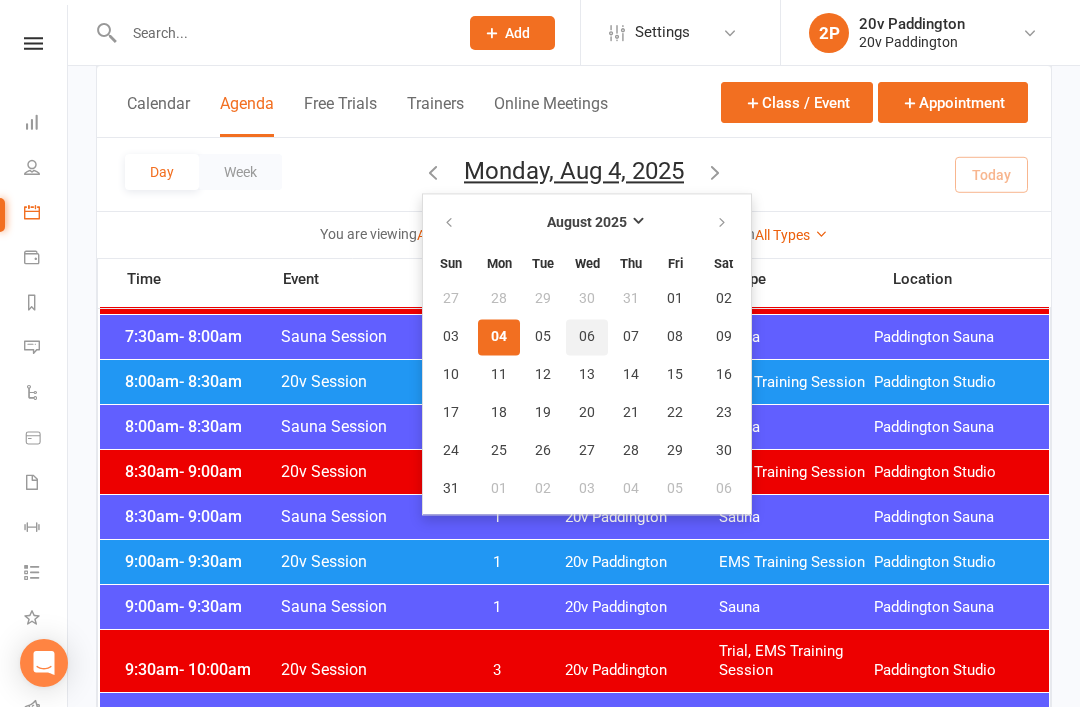 click on "06" at bounding box center [587, 337] 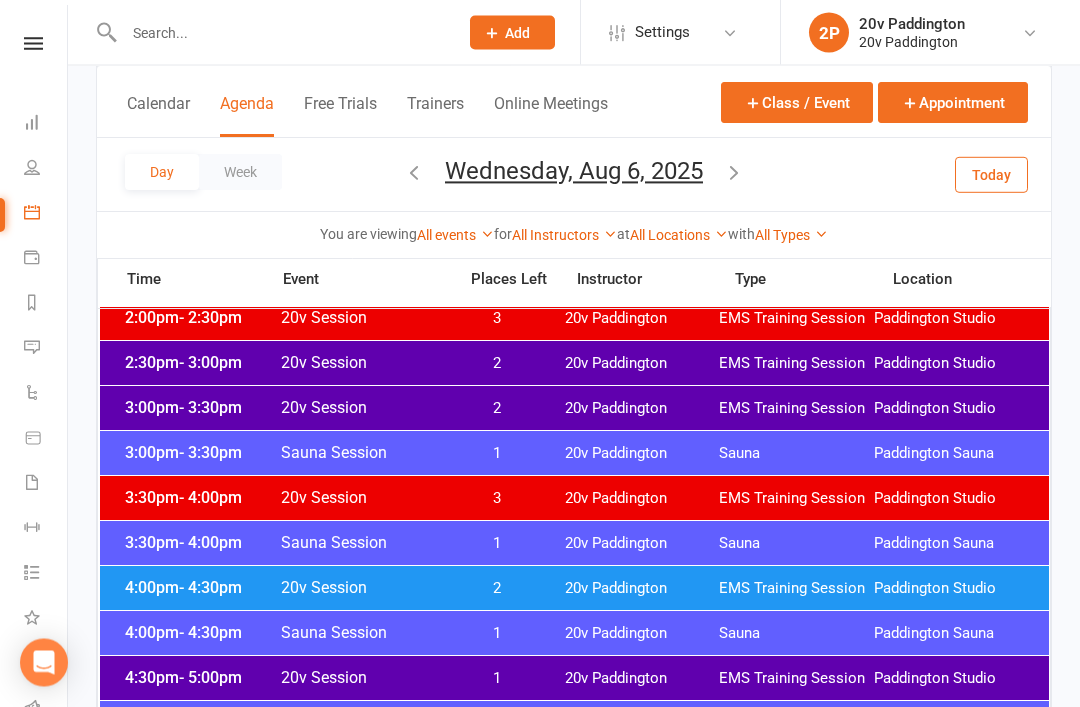 scroll, scrollTop: 1397, scrollLeft: 0, axis: vertical 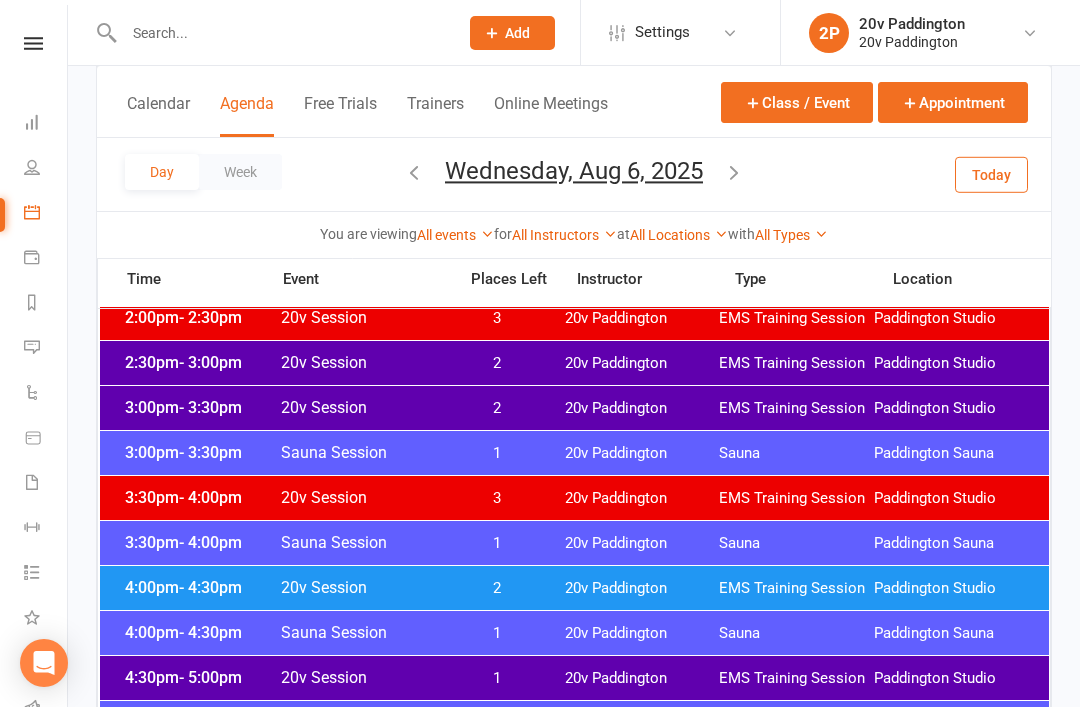 click on "Paddington Studio" at bounding box center [951, 408] 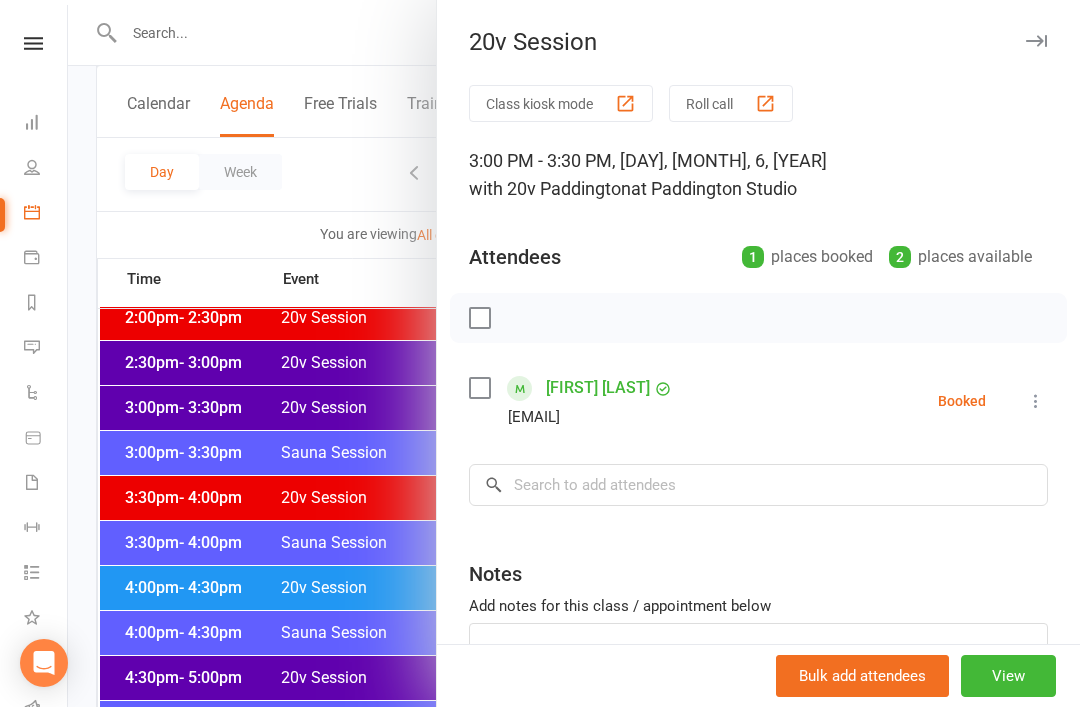 click at bounding box center [574, 353] 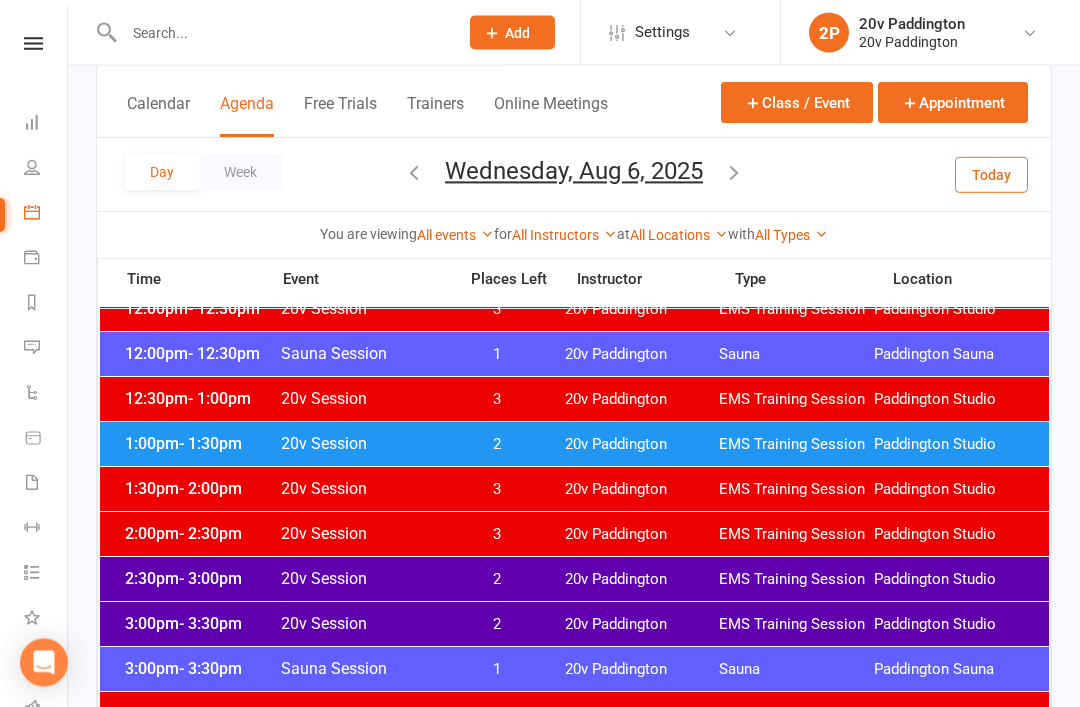 scroll, scrollTop: 1173, scrollLeft: 0, axis: vertical 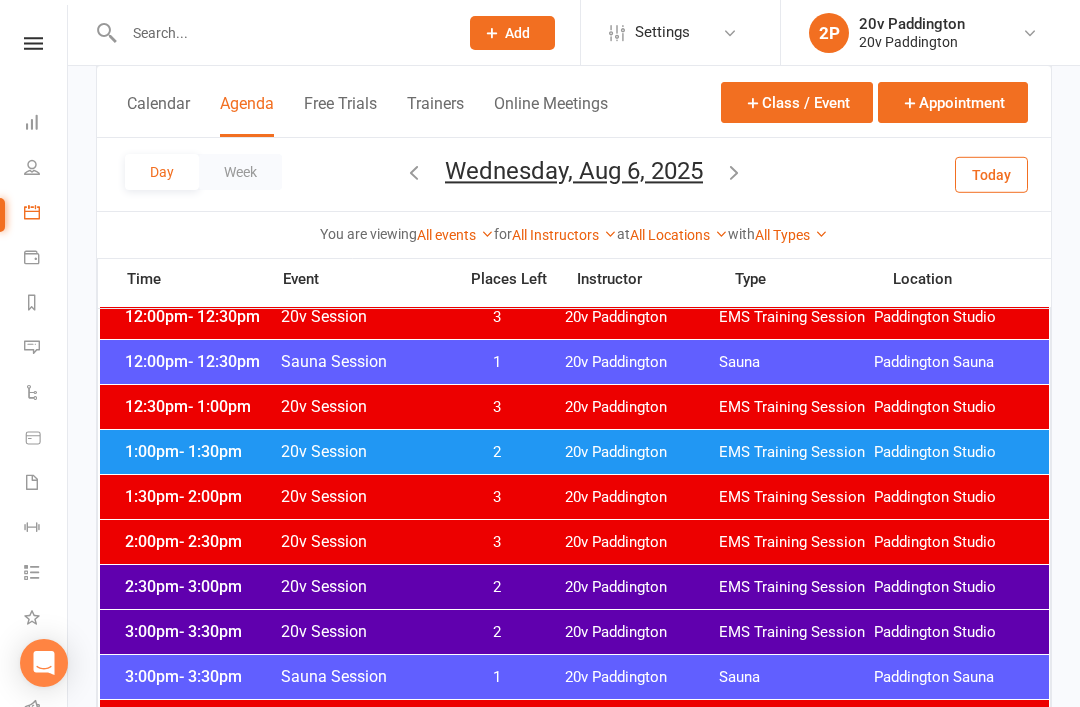 click at bounding box center [734, 172] 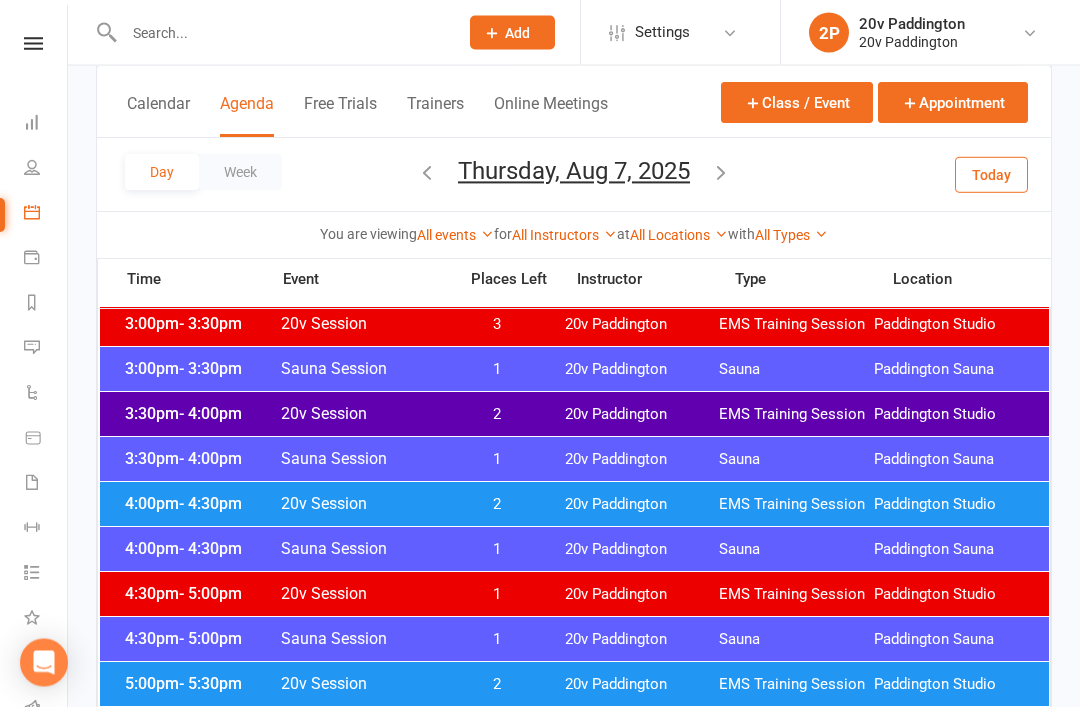 scroll, scrollTop: 1483, scrollLeft: 0, axis: vertical 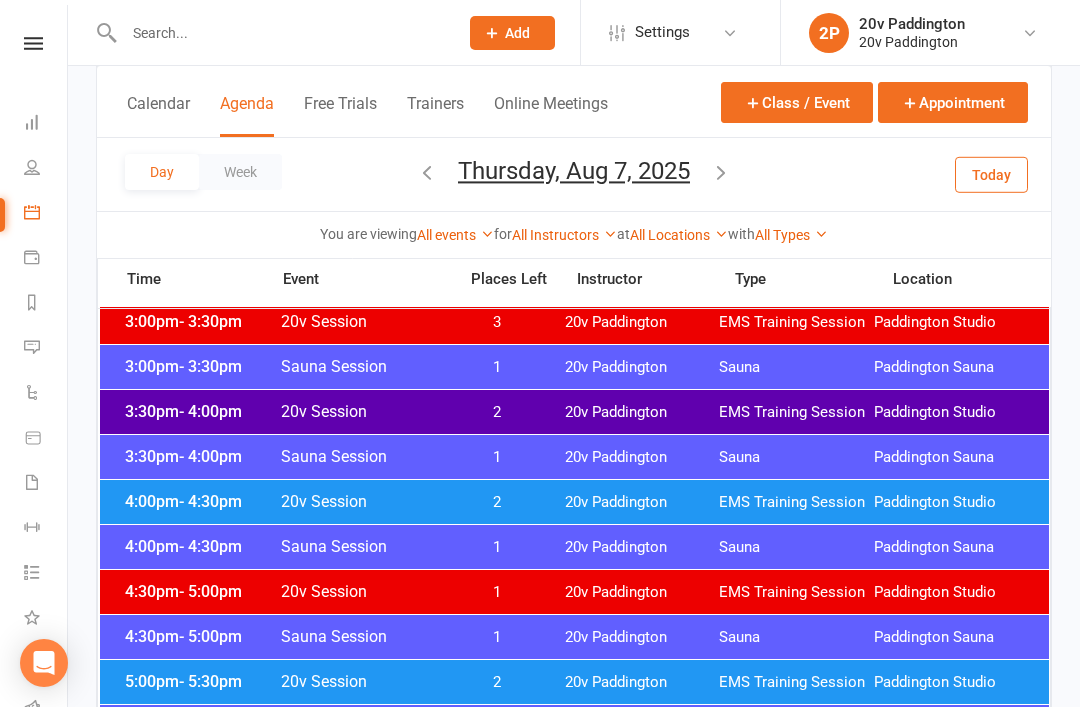 click on "Paddington Studio" at bounding box center (951, 412) 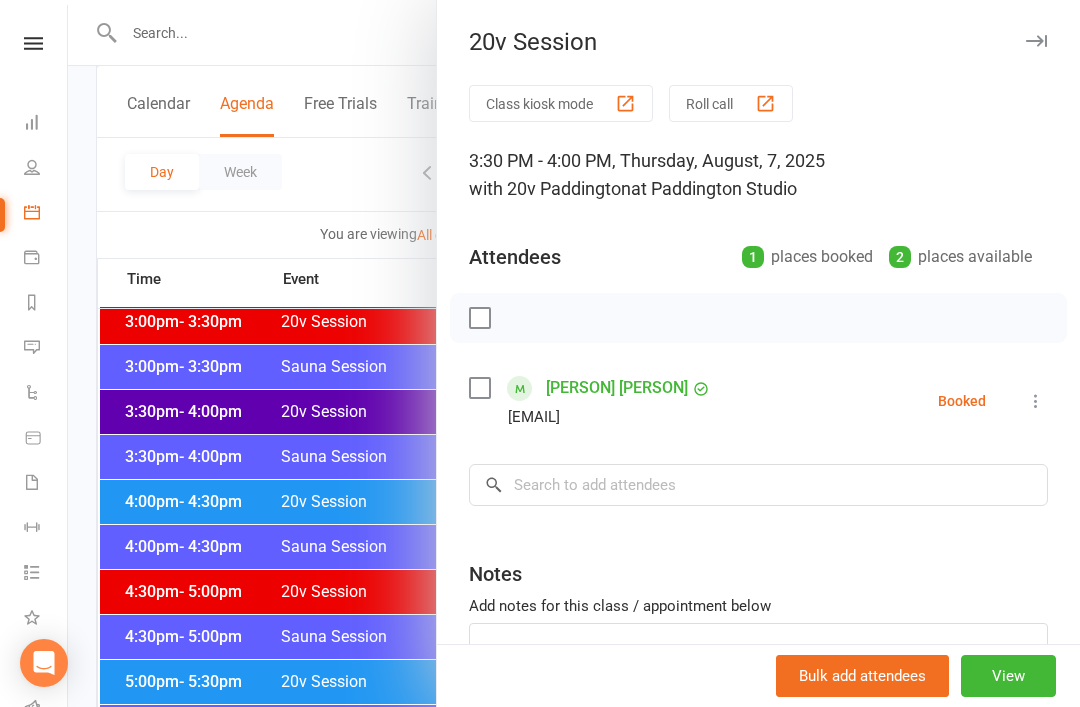 click at bounding box center [574, 353] 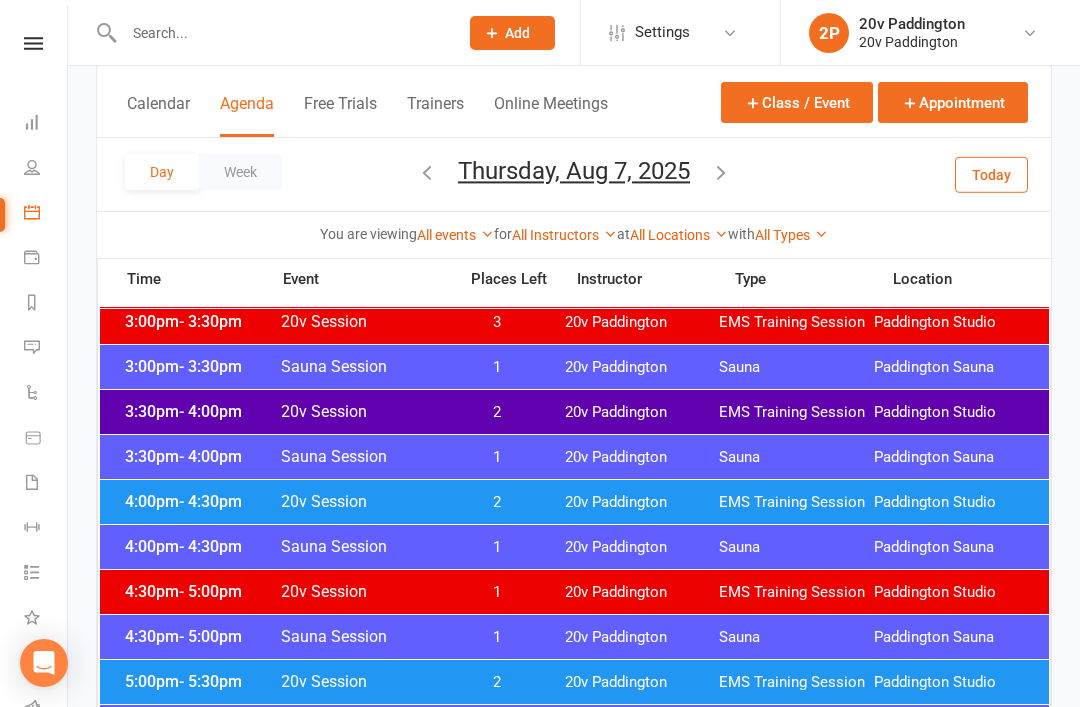 click on "20v Session" at bounding box center (362, 501) 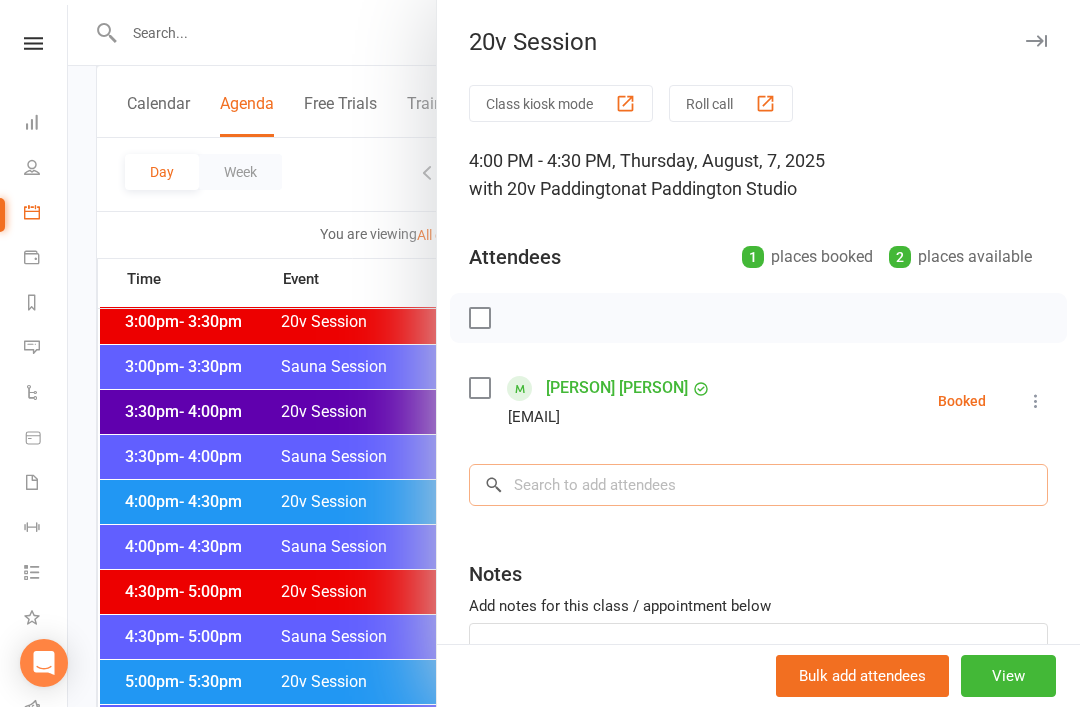 click at bounding box center (758, 485) 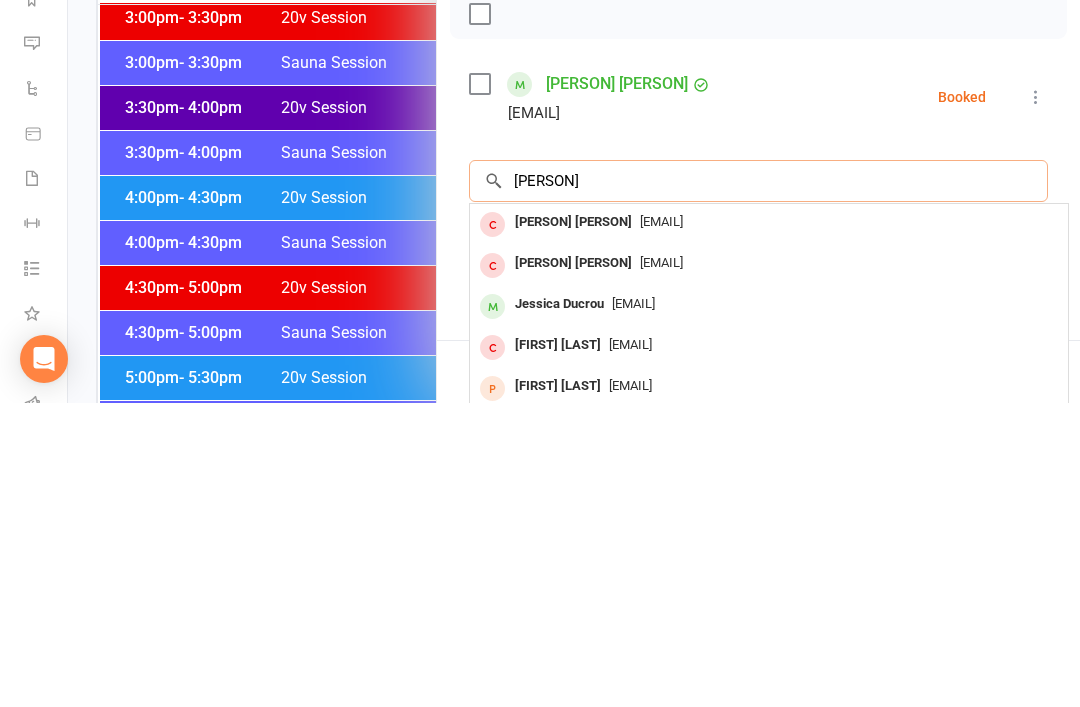 type on "[PERSON]" 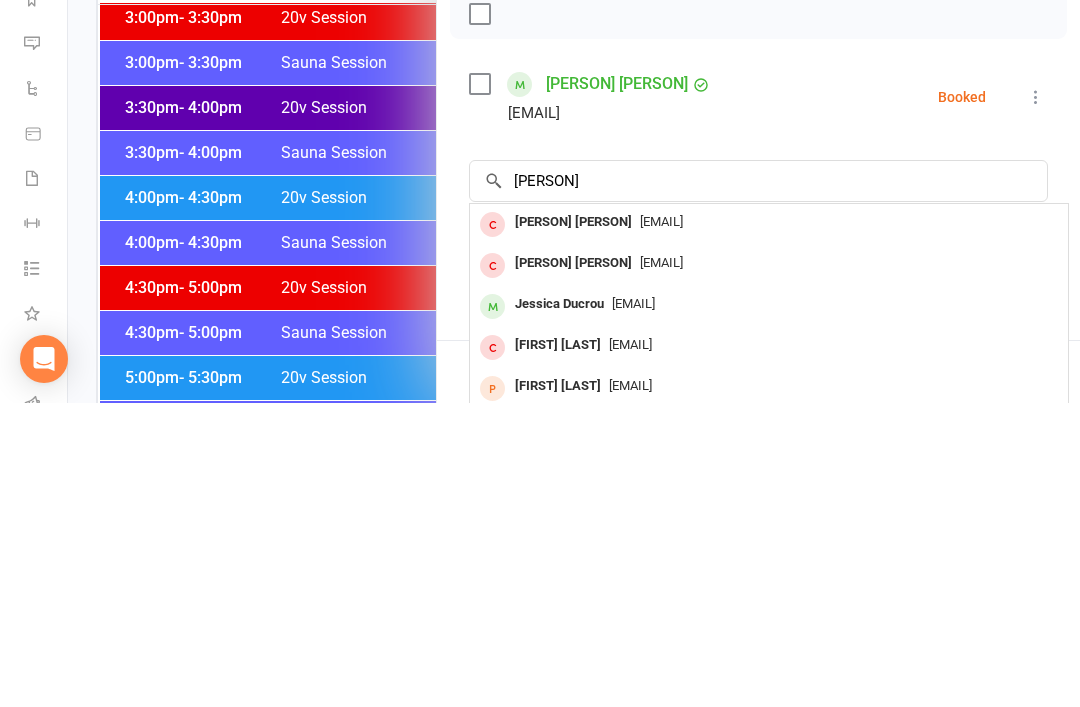 click on "Jessica Ducrou" at bounding box center [559, 608] 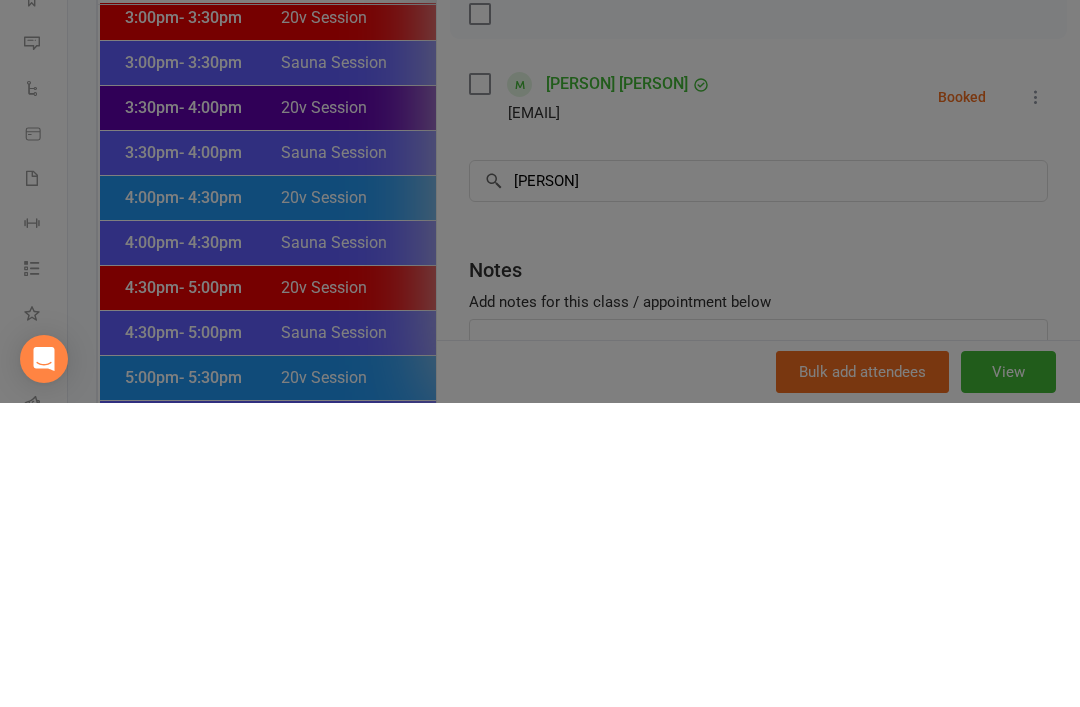 type 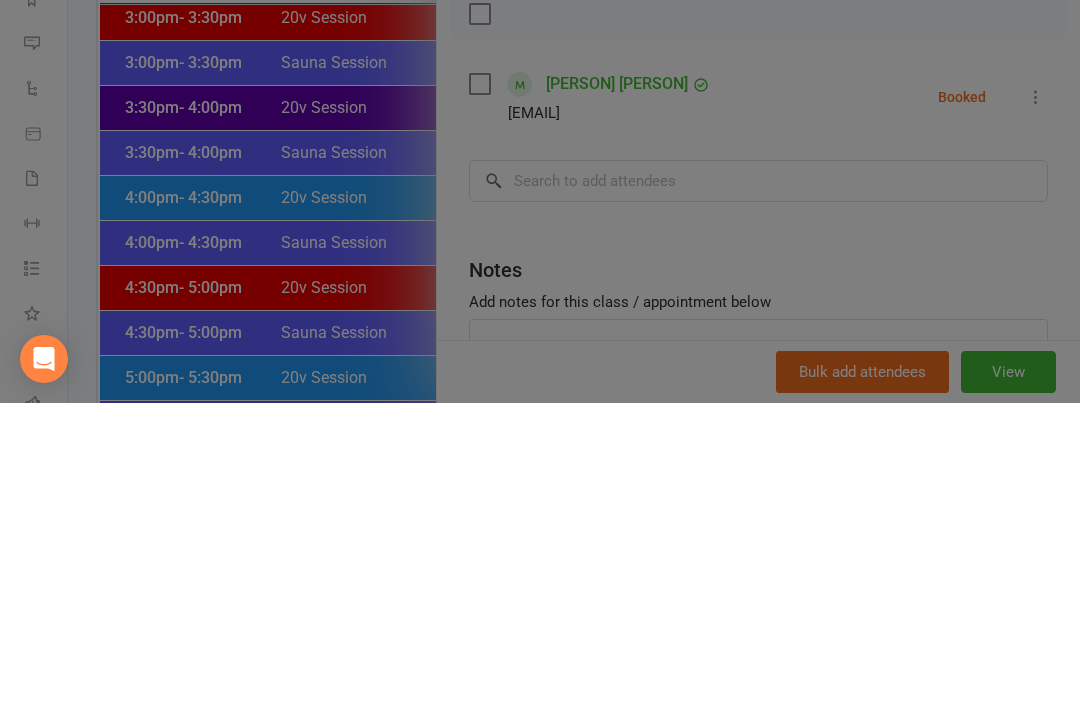 scroll, scrollTop: 1787, scrollLeft: 0, axis: vertical 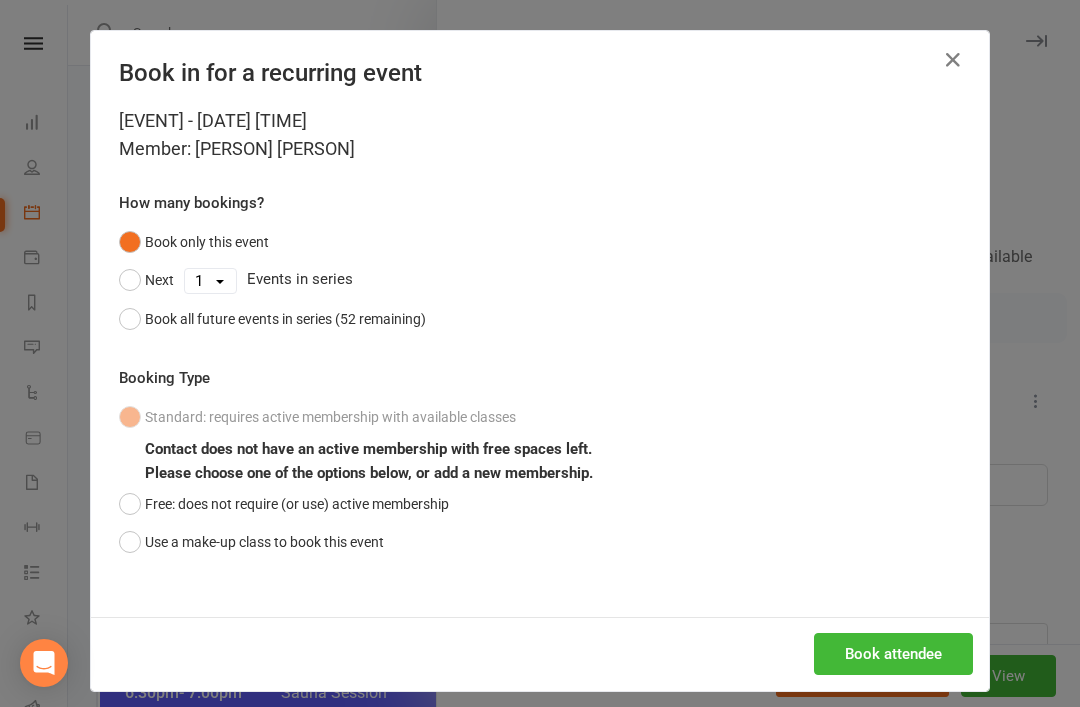 click on "Book attendee" at bounding box center (893, 654) 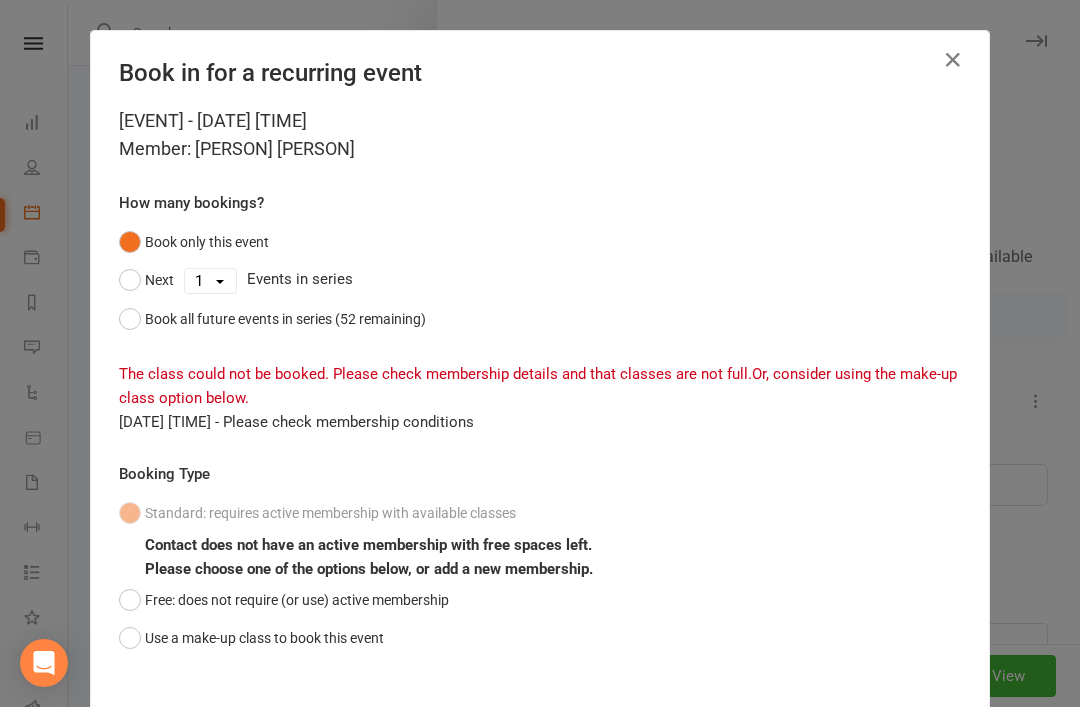 click on "Free: does not require (or use) active membership" at bounding box center (284, 600) 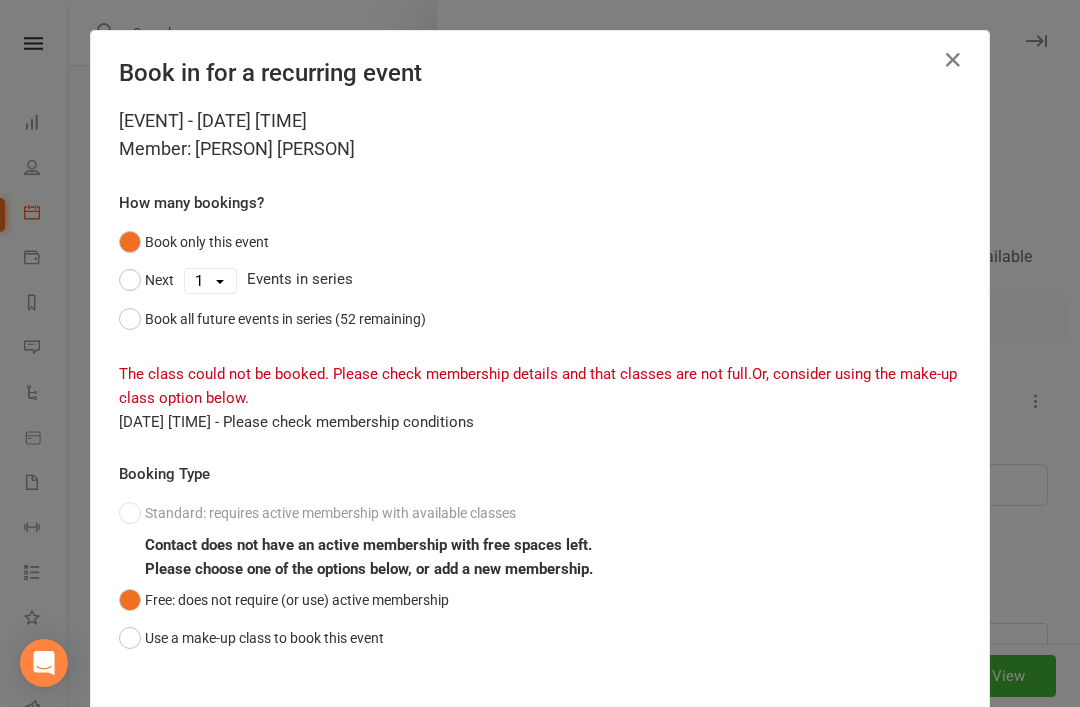 click on "Book attendee" at bounding box center (893, 750) 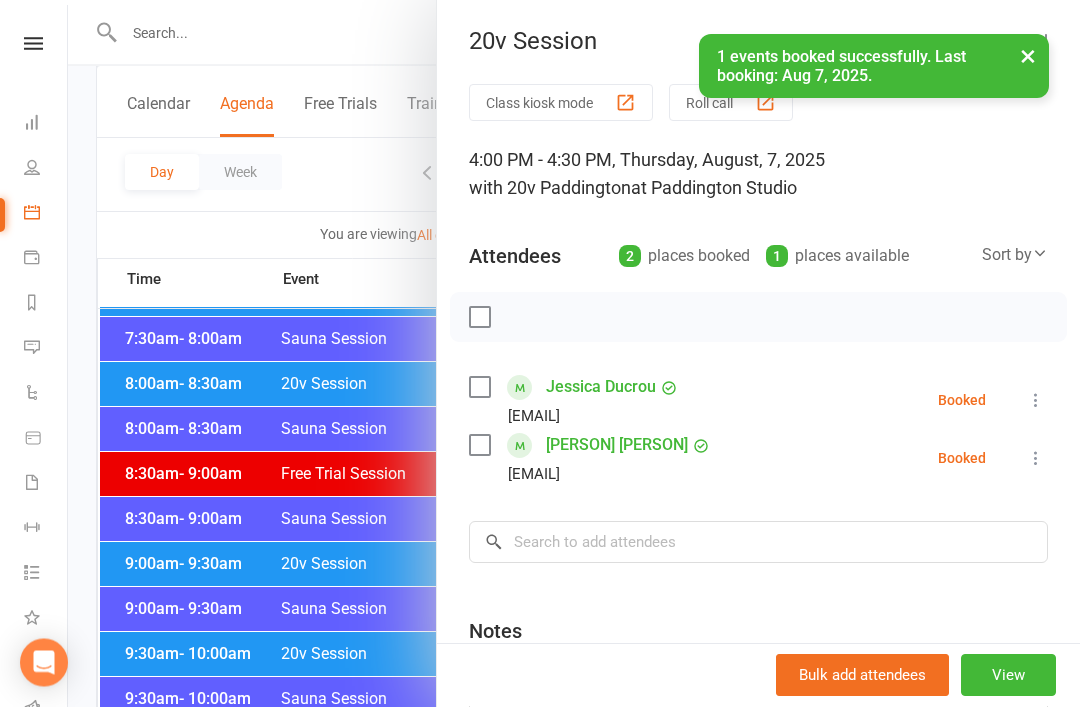 scroll, scrollTop: 341, scrollLeft: 0, axis: vertical 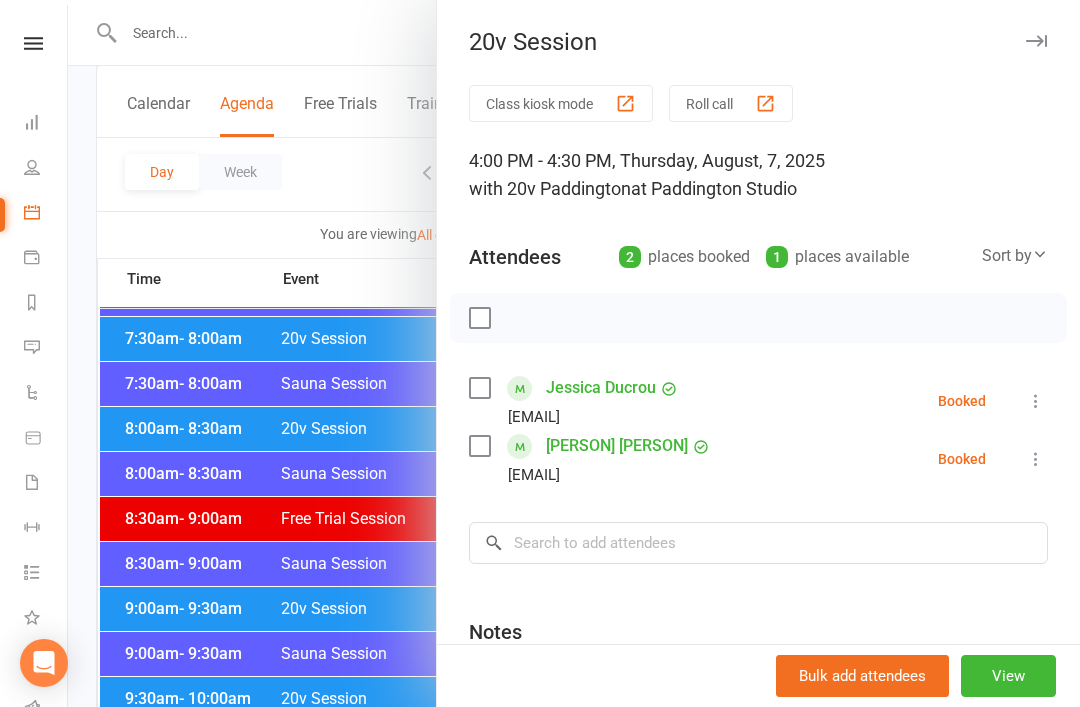 click on "Calendar" at bounding box center (46, 214) 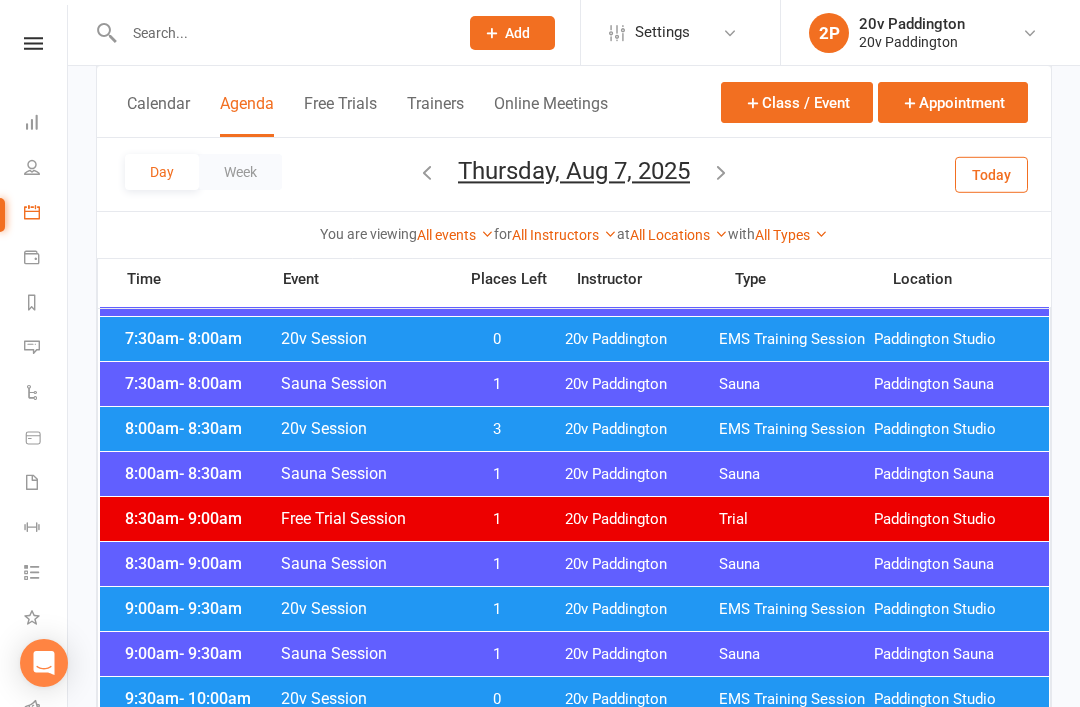 click on "Thursday, Aug 7, 2025" at bounding box center [574, 171] 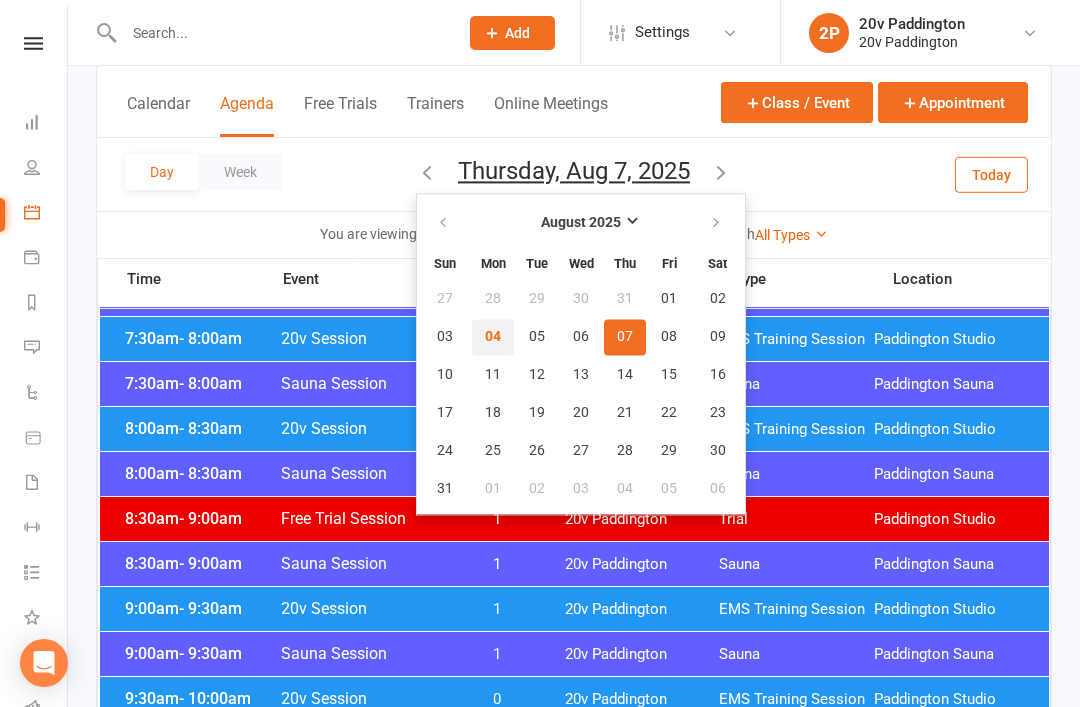 click on "04" at bounding box center [493, 337] 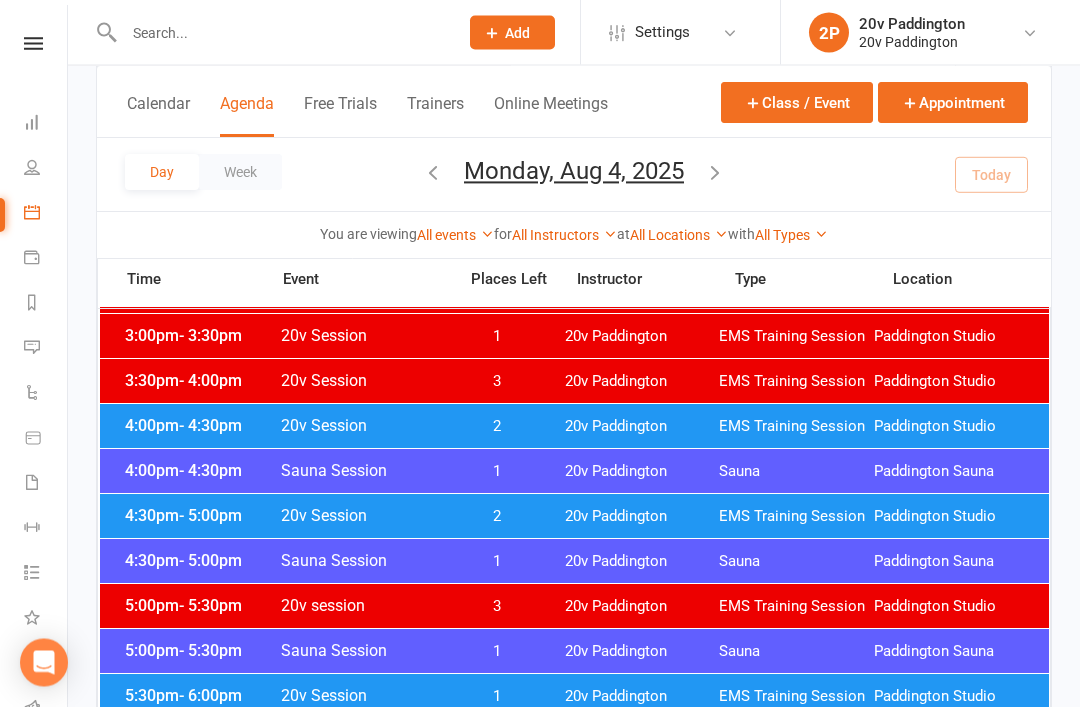 scroll, scrollTop: 1569, scrollLeft: 0, axis: vertical 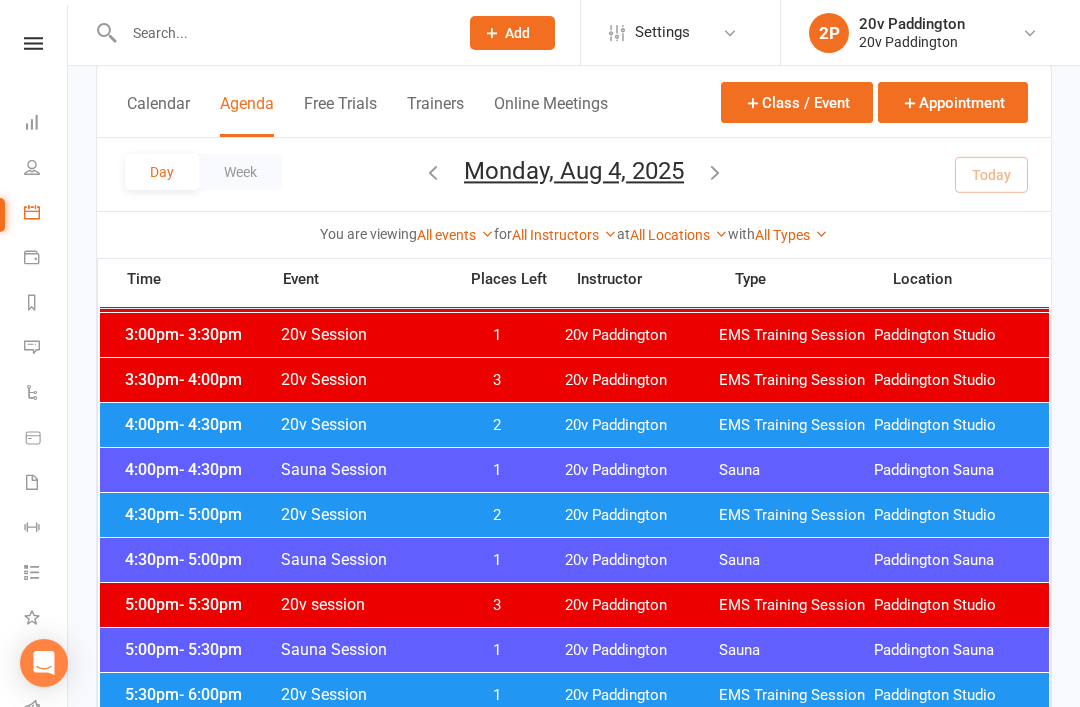 click on "Paddington Studio" at bounding box center (951, 425) 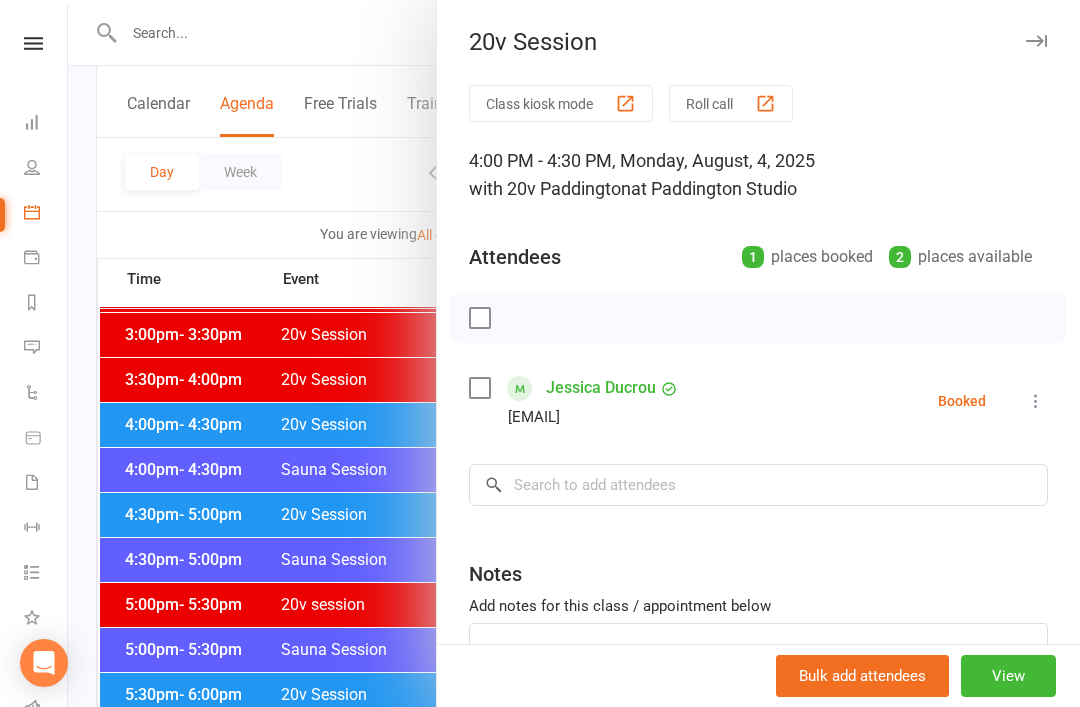 click at bounding box center [1036, 401] 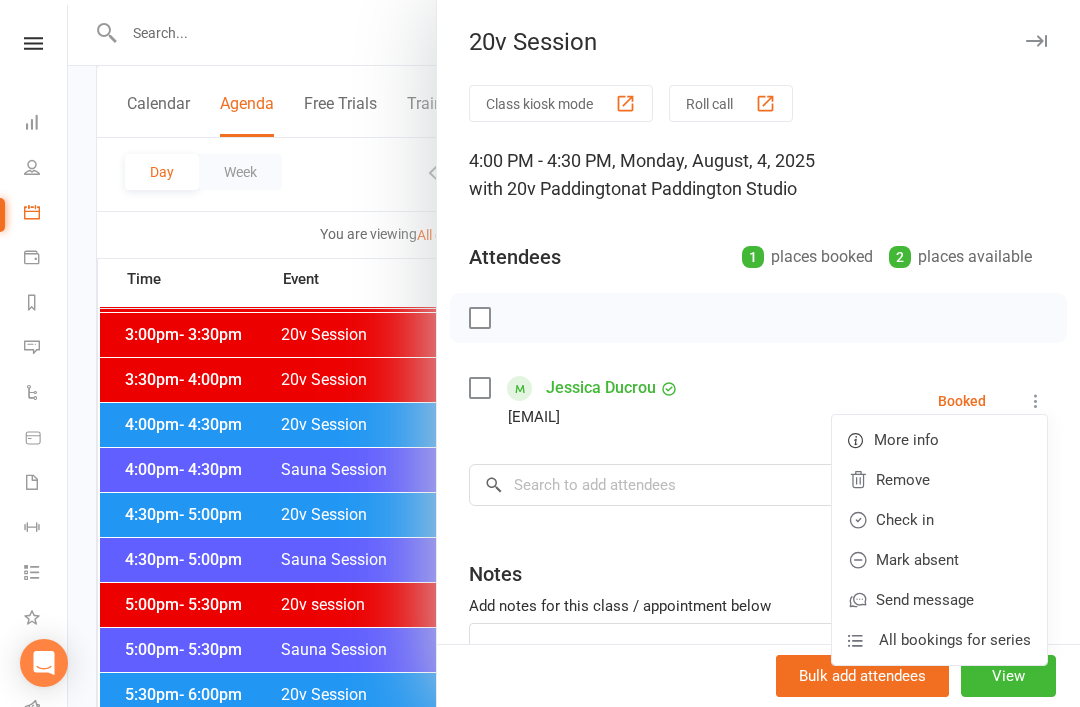 click on "Remove" at bounding box center [939, 480] 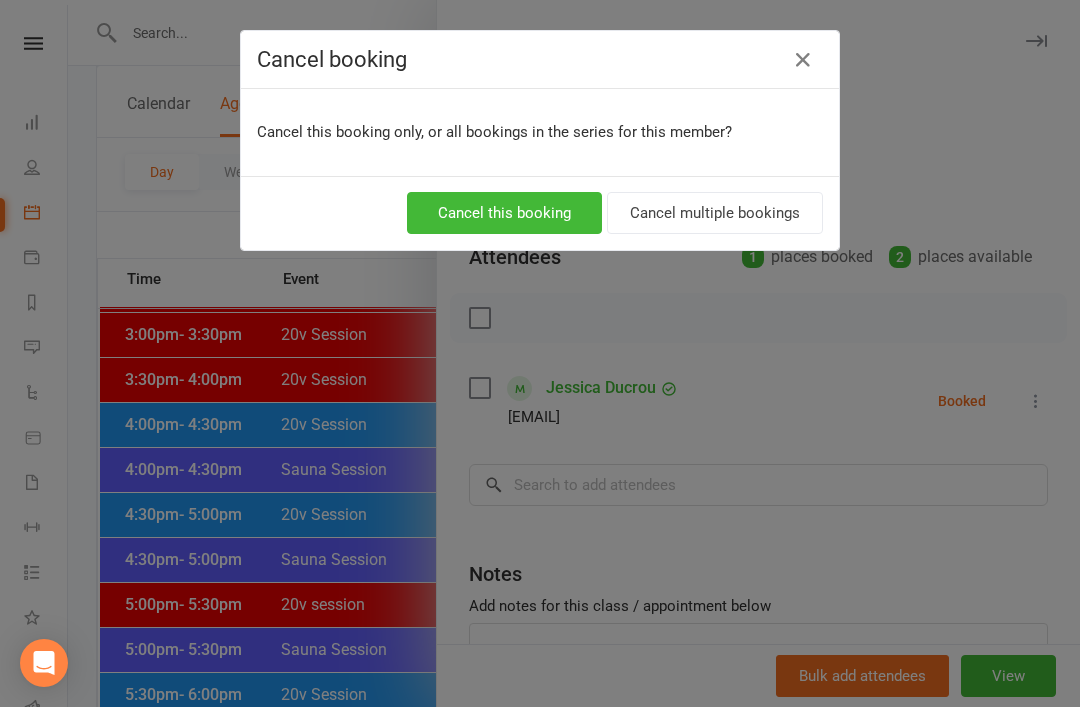 click on "Cancel this booking" at bounding box center [504, 213] 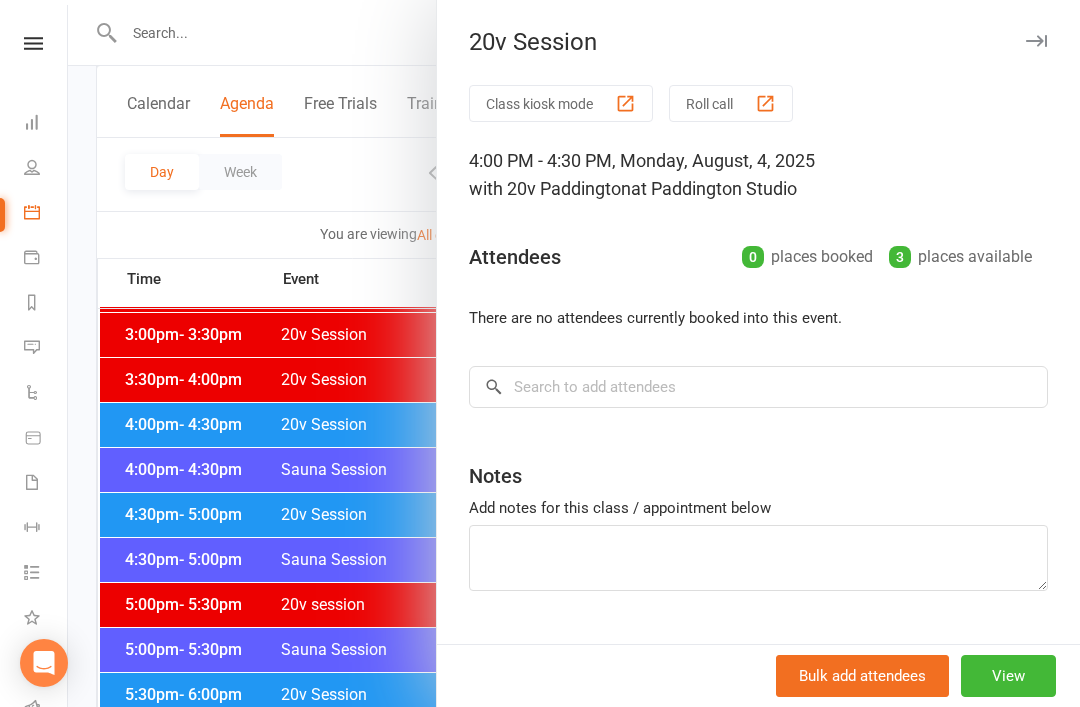 click at bounding box center (574, 353) 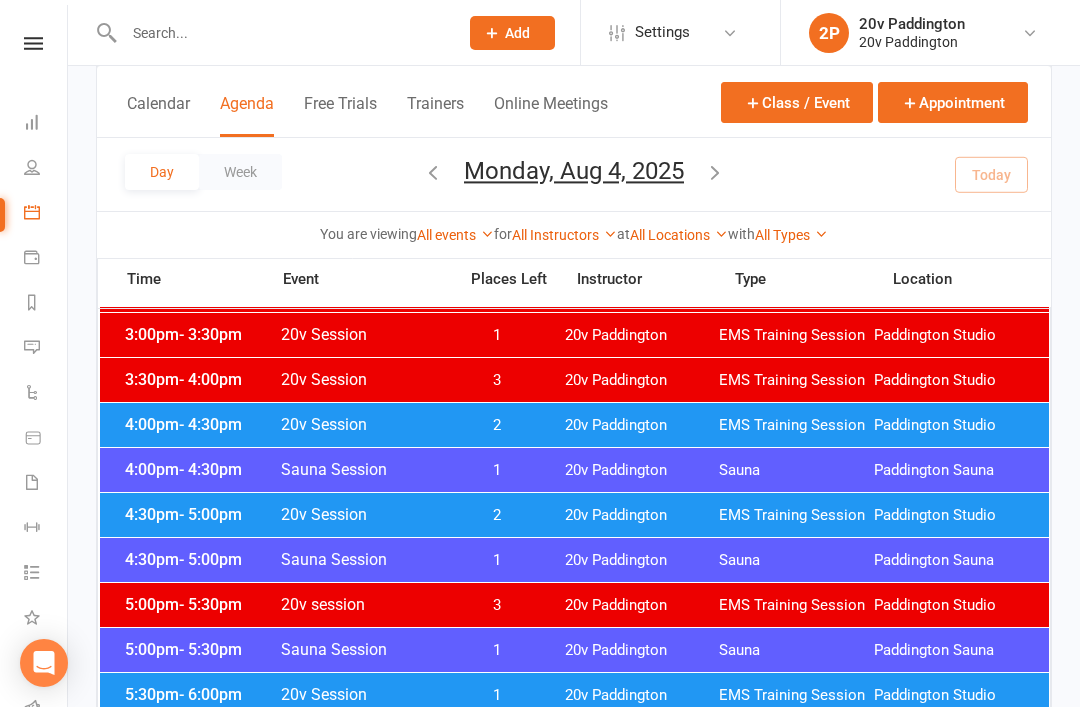 click on "4:30pm  - 5:00pm 20v Session 2 20v [LOCATION] EMS Training Session [LOCATION] Studio" at bounding box center (574, 515) 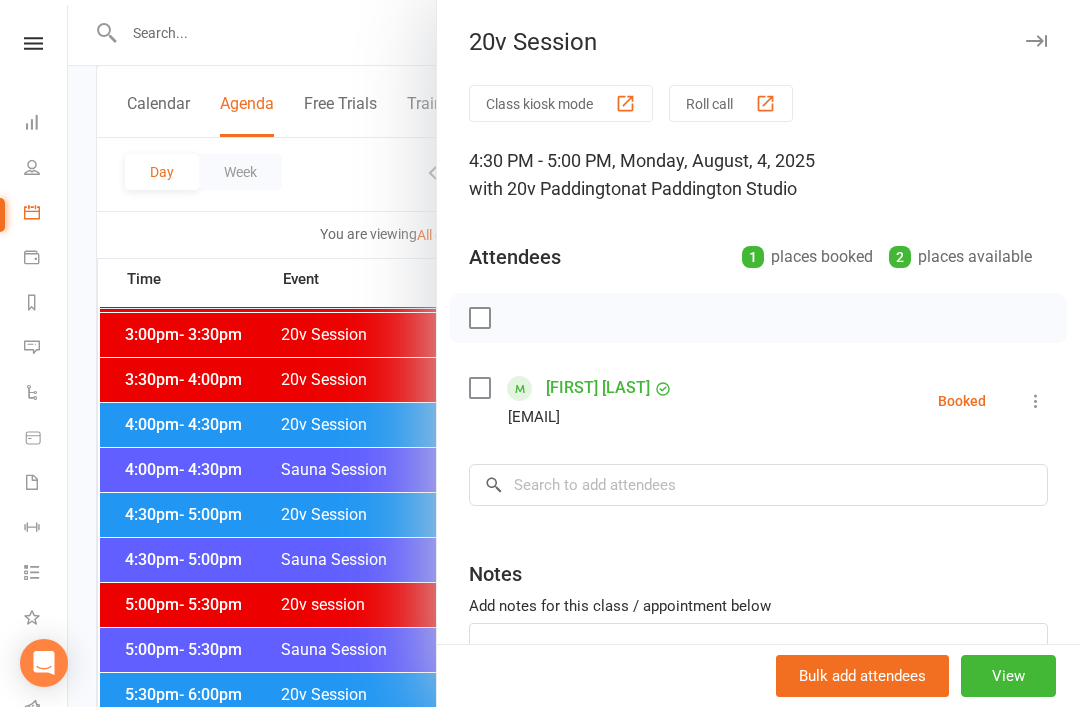 click at bounding box center [574, 353] 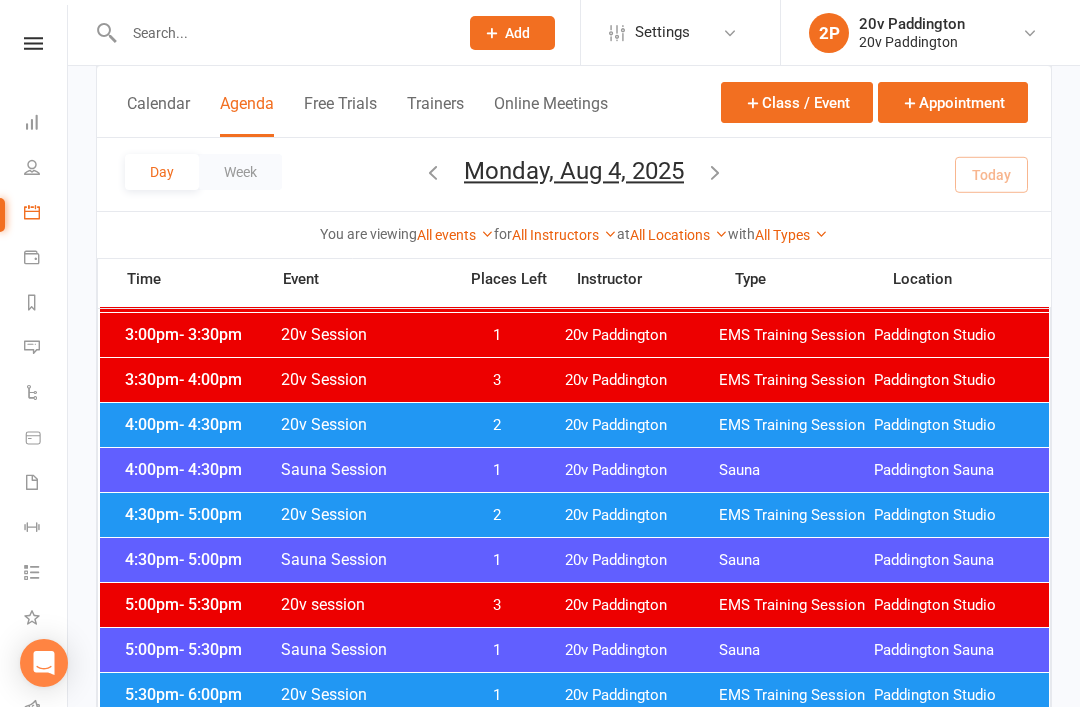 click on "Messages   4" at bounding box center (46, 349) 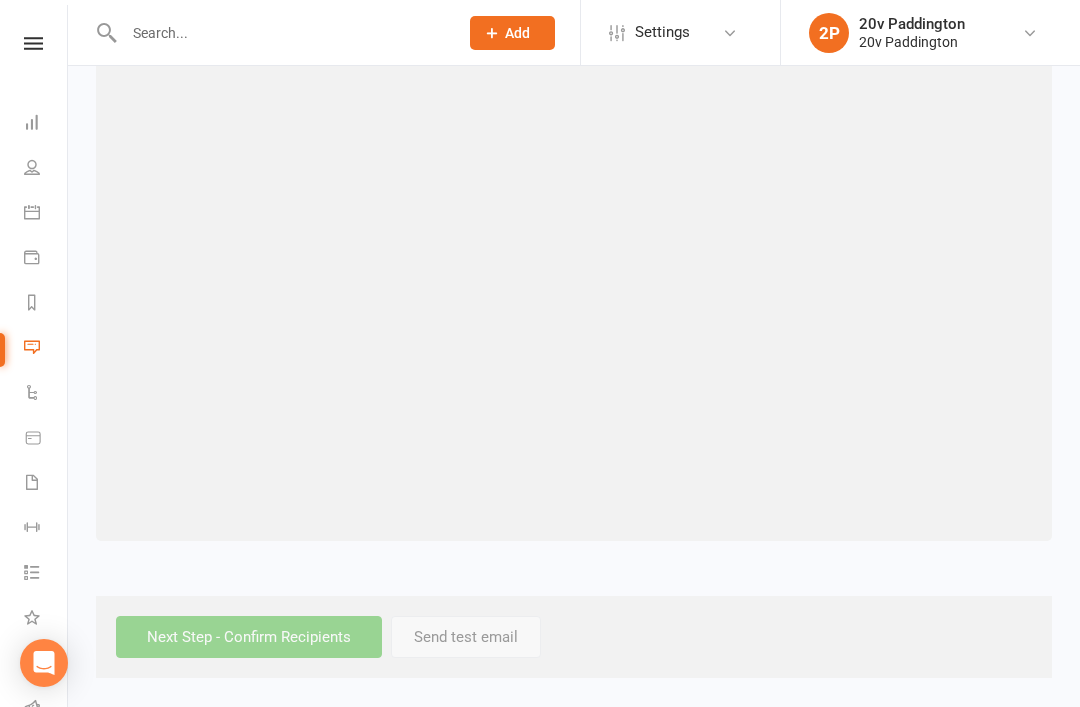 scroll, scrollTop: 0, scrollLeft: 0, axis: both 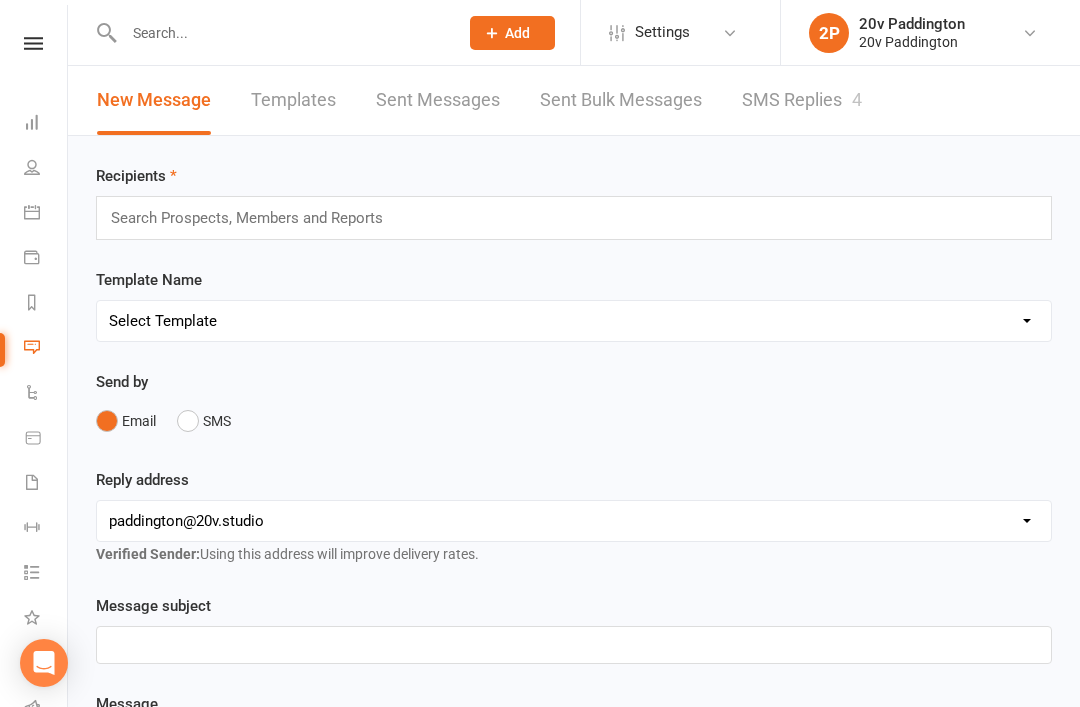 click on "SMS Replies  4" at bounding box center [802, 100] 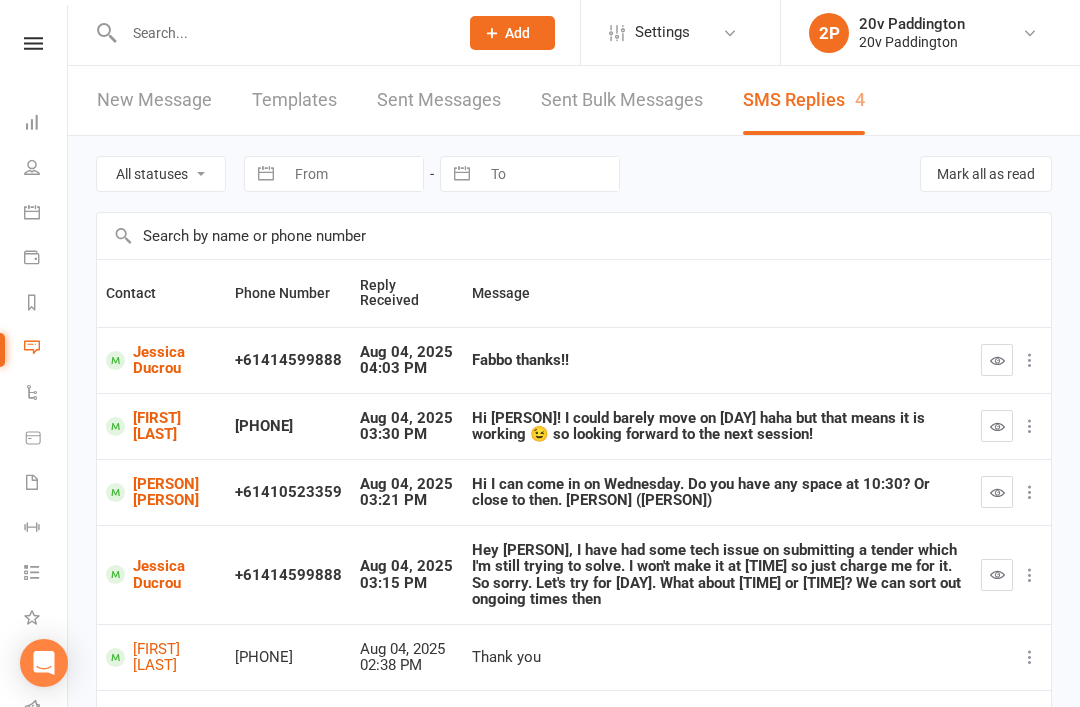 click at bounding box center (997, 360) 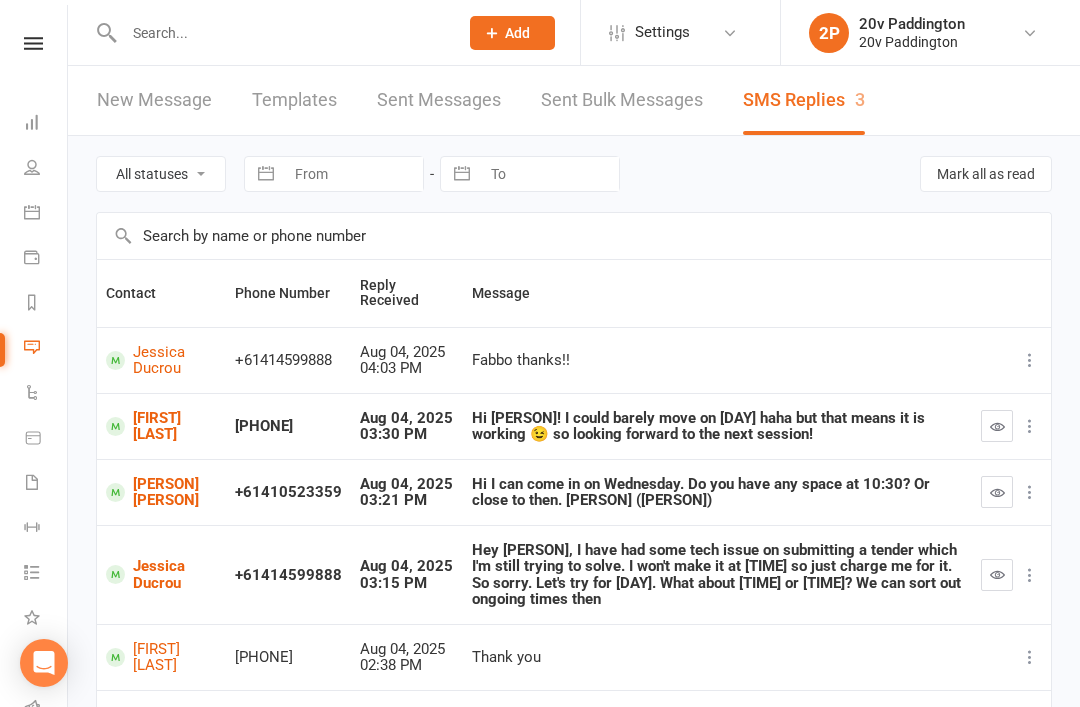 click at bounding box center [997, 574] 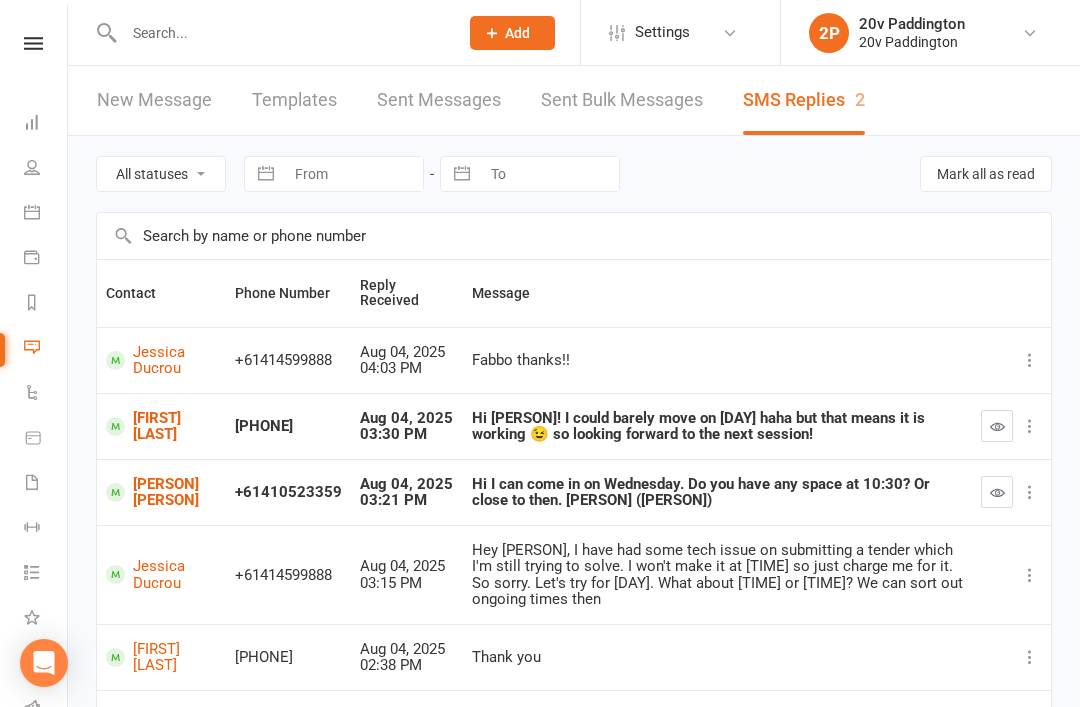 click on "[PERSON] [PERSON]" at bounding box center [161, 492] 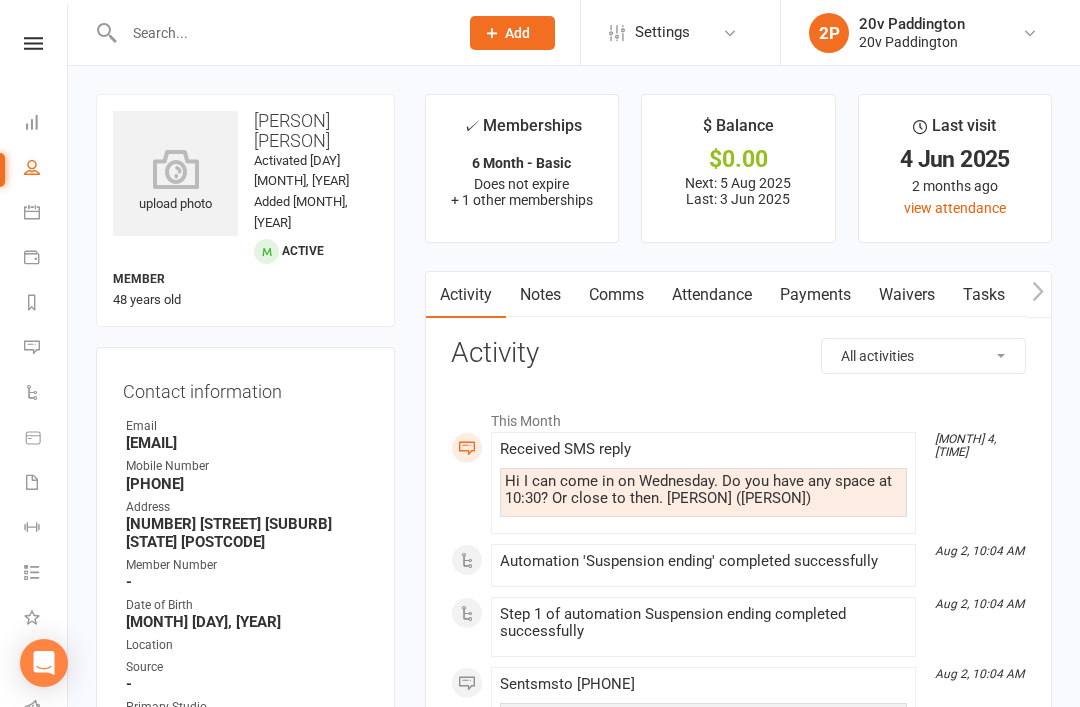 click on "Comms" at bounding box center (616, 295) 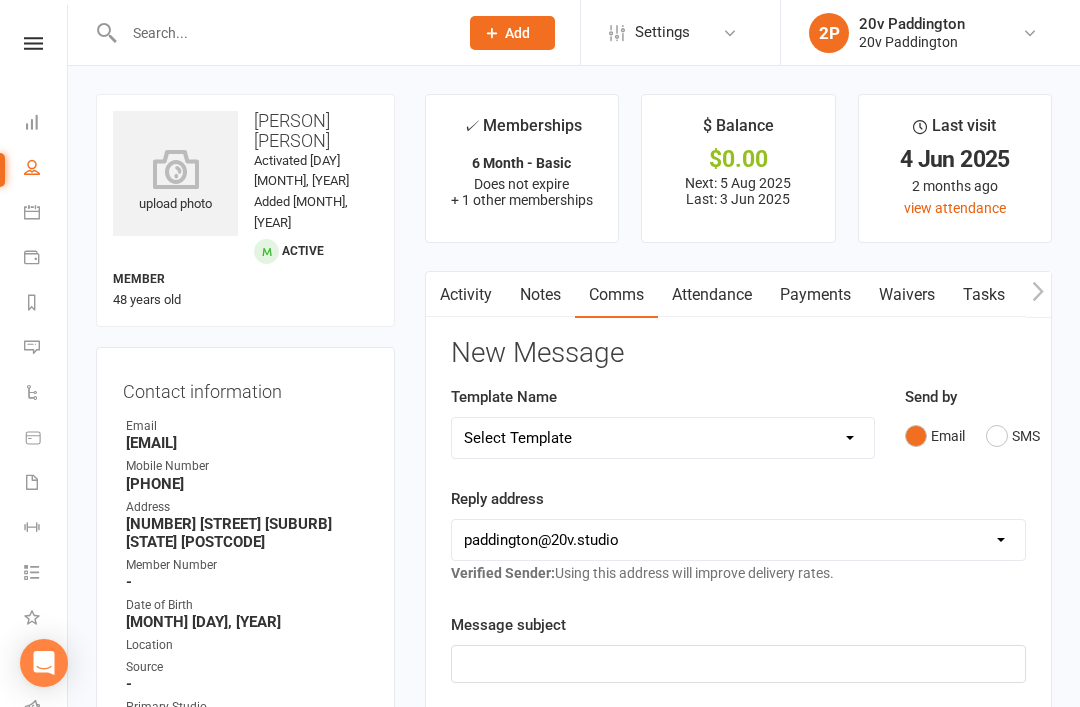 click on "SMS" at bounding box center [1013, 436] 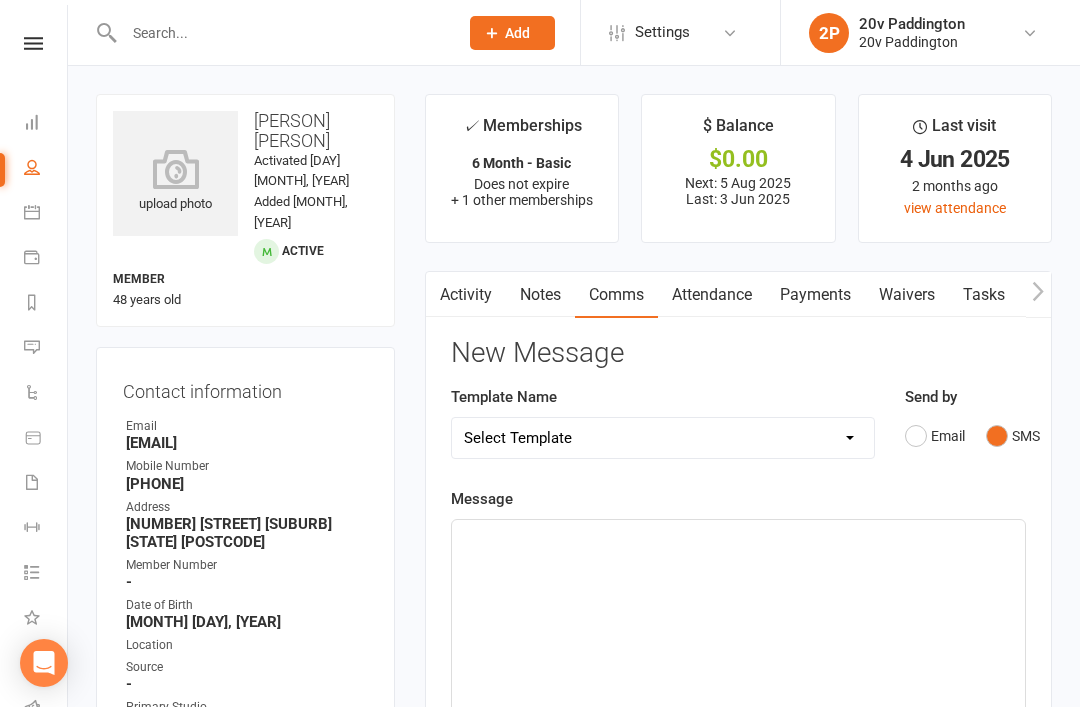click on "﻿" 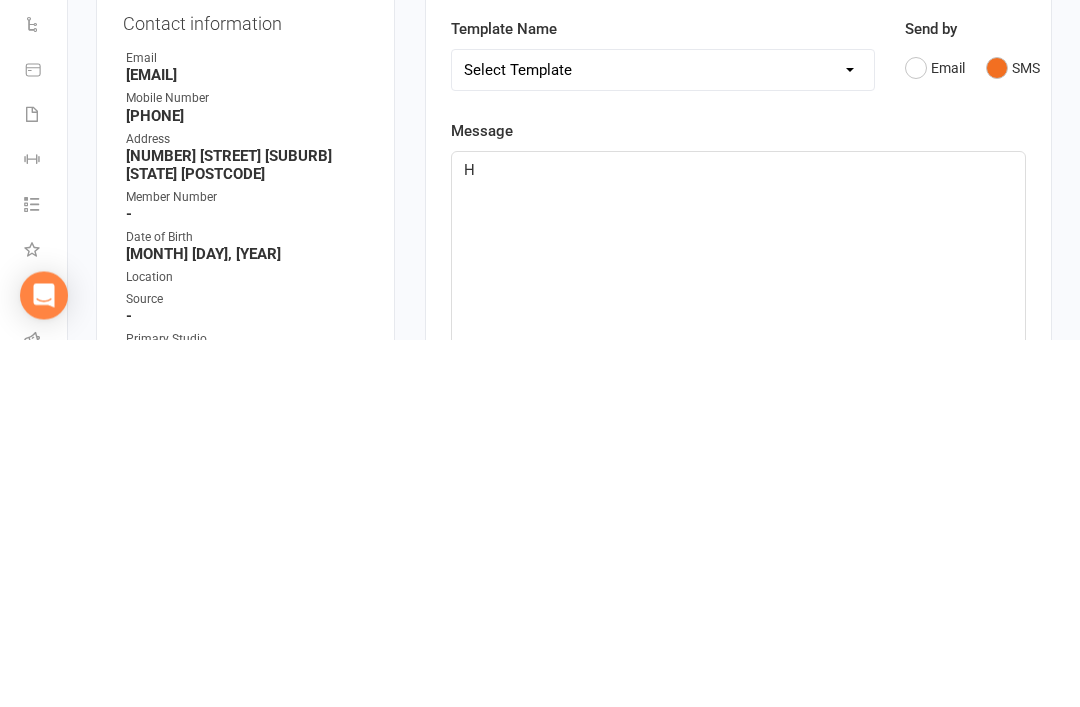 type 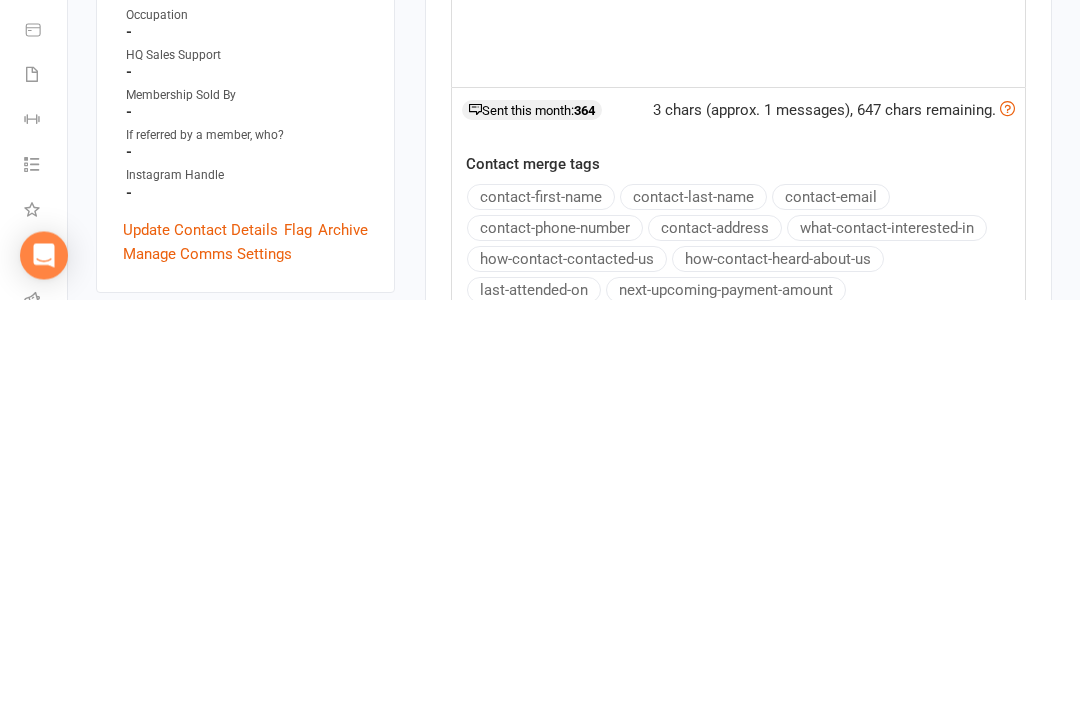scroll, scrollTop: 349, scrollLeft: 0, axis: vertical 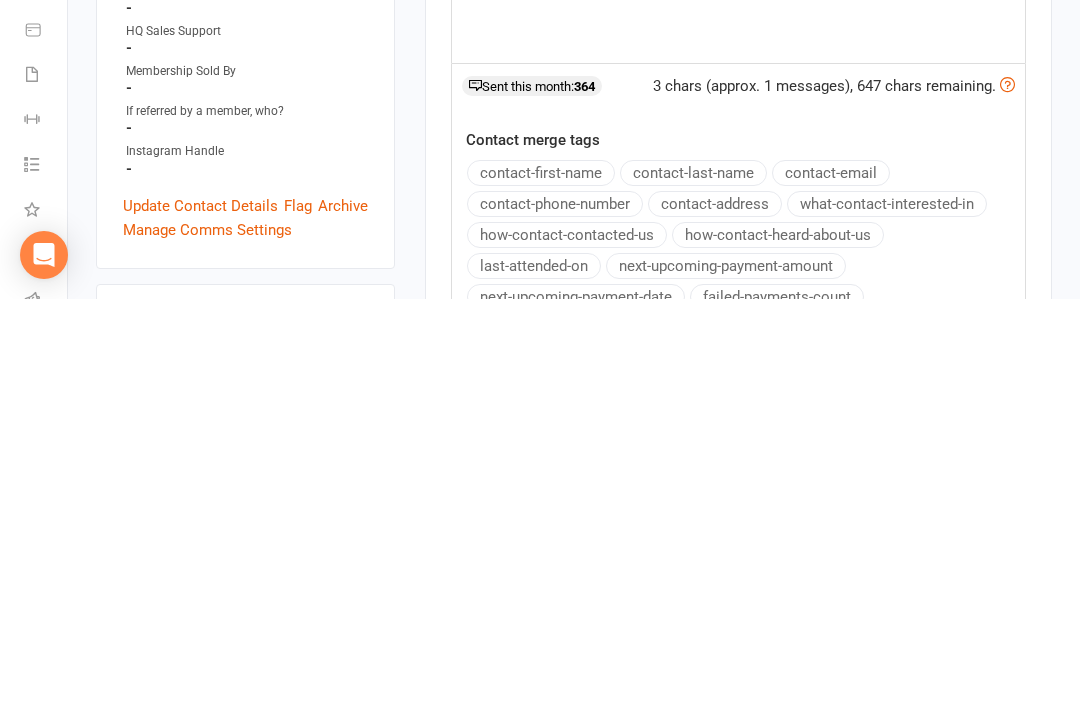 click on "contact-first-name" 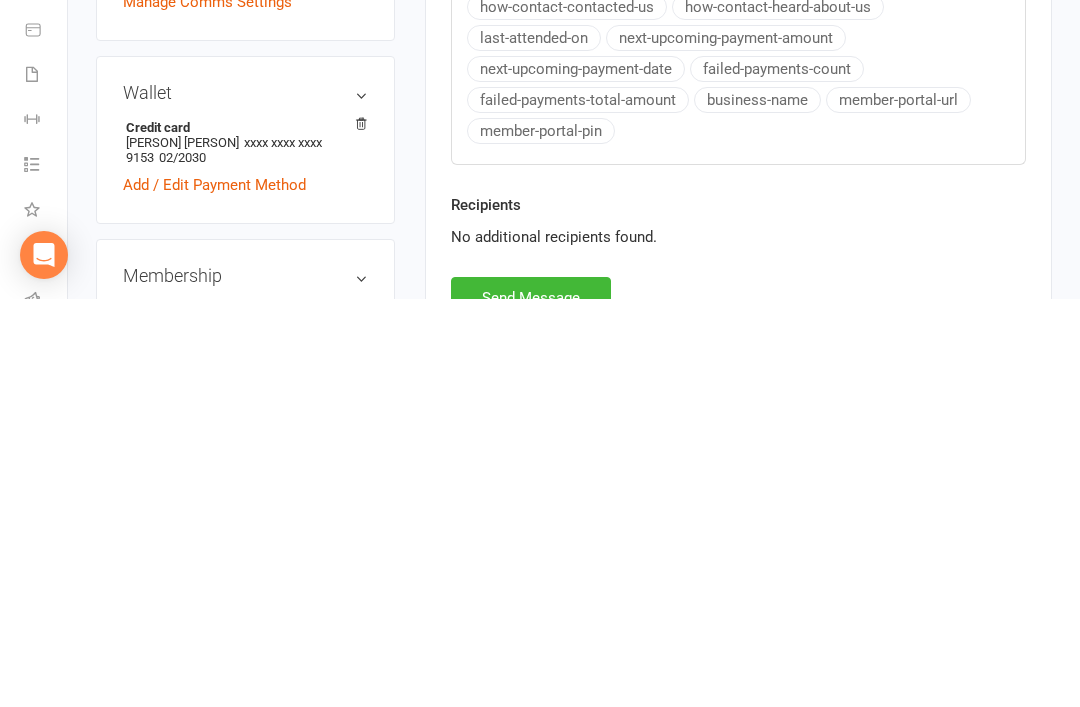 click on "Send Message" at bounding box center [531, 706] 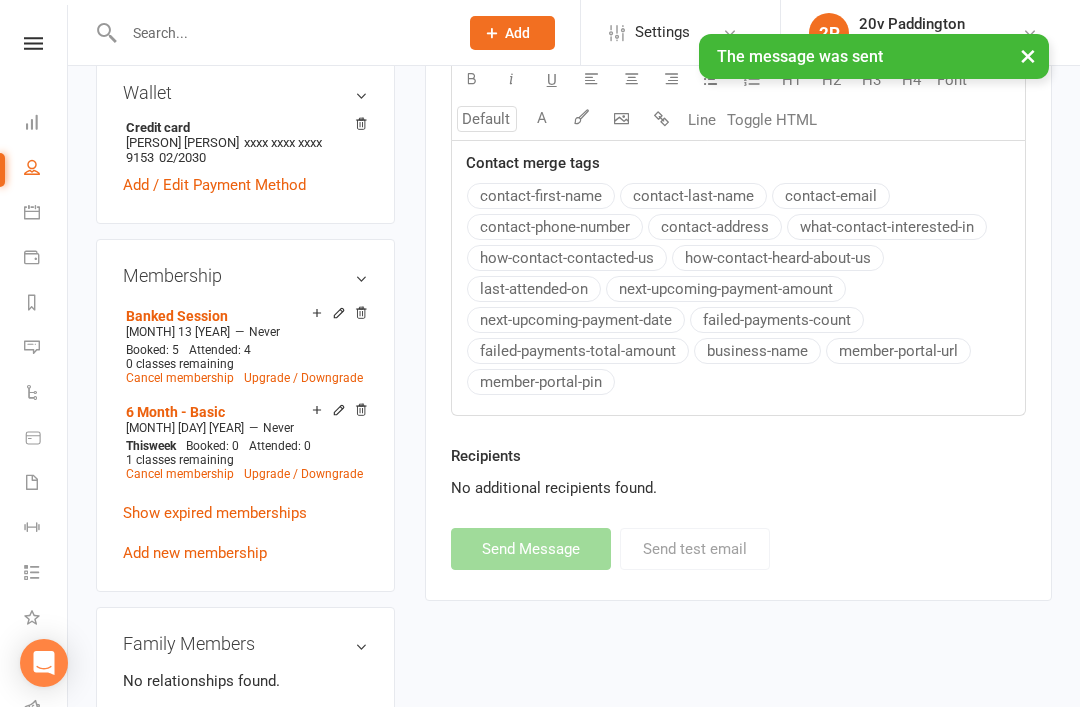 click at bounding box center [32, 347] 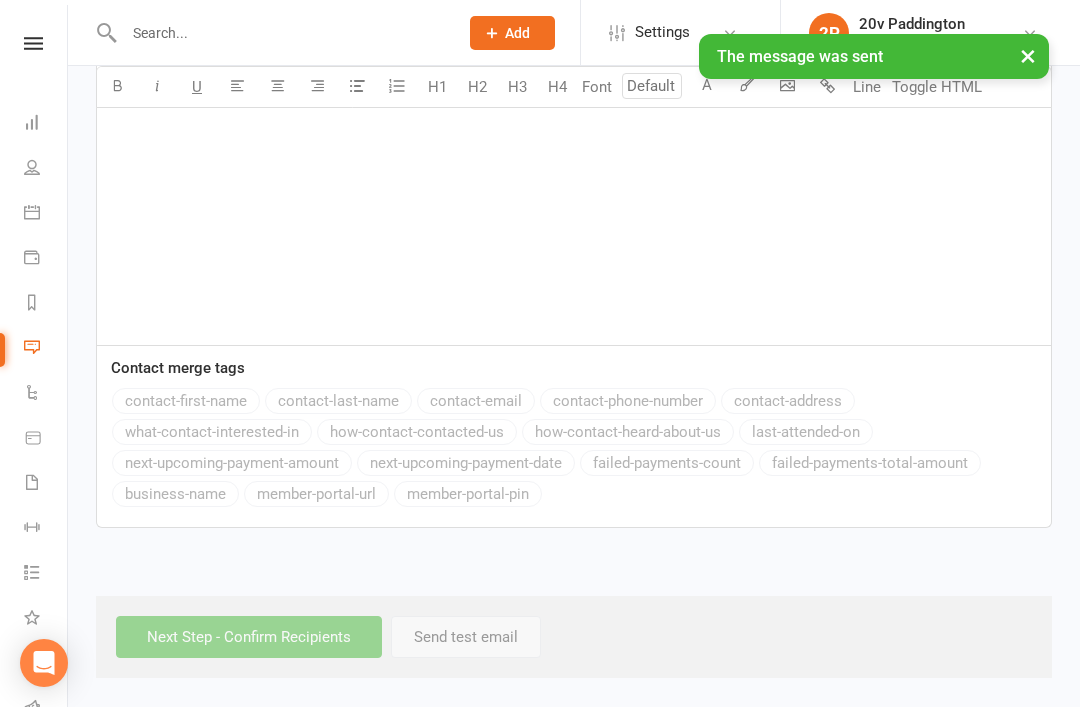 scroll, scrollTop: 0, scrollLeft: 0, axis: both 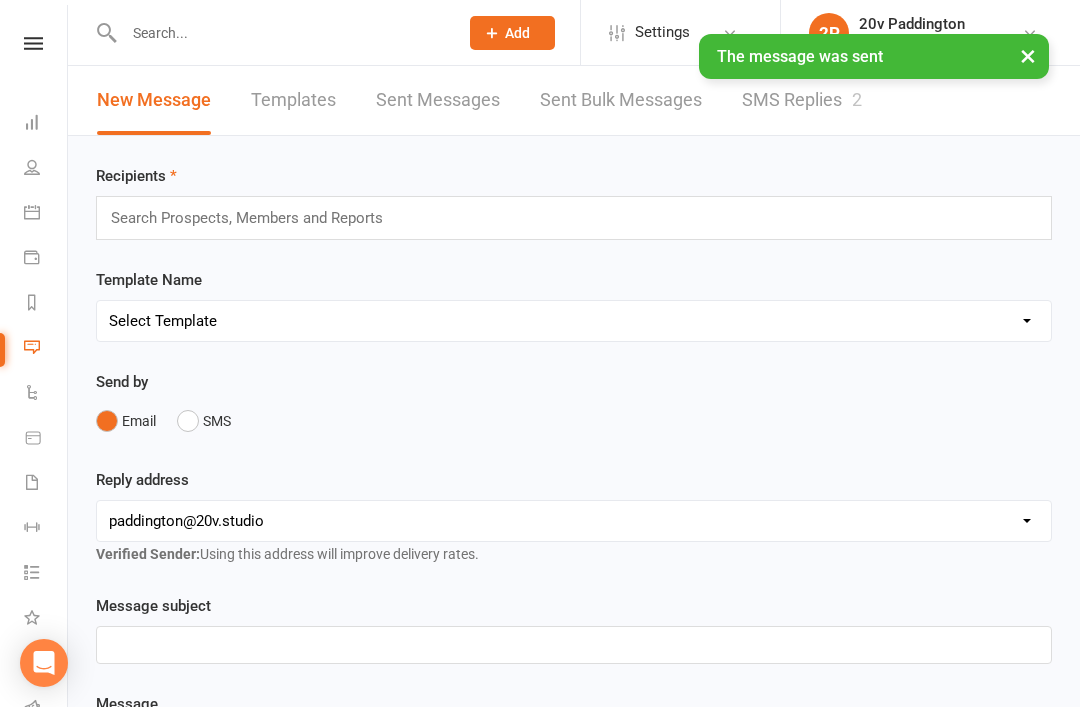 click on "SMS Replies  2" at bounding box center (802, 100) 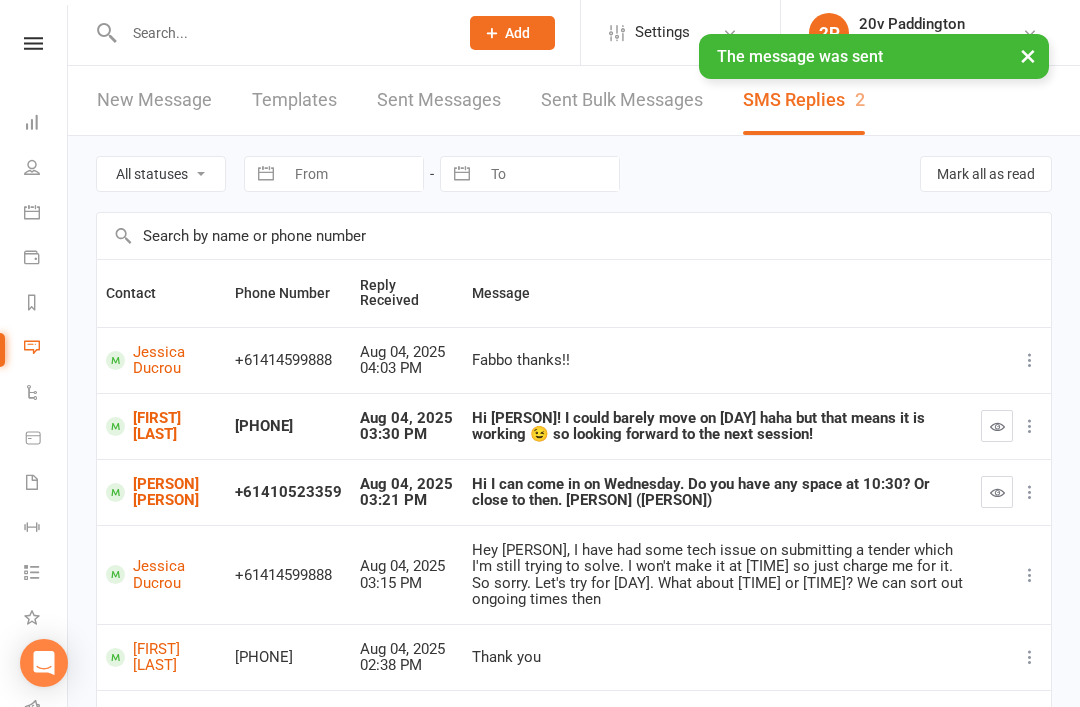 click at bounding box center (997, 492) 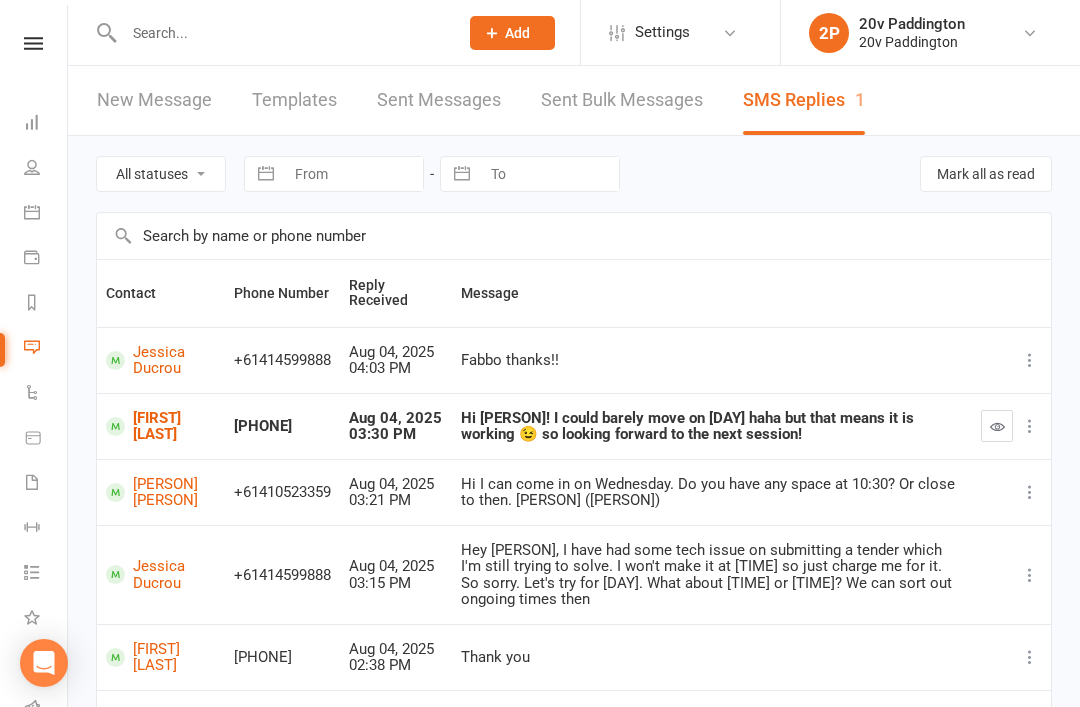 click on "[FIRST] [LAST]" at bounding box center (161, 426) 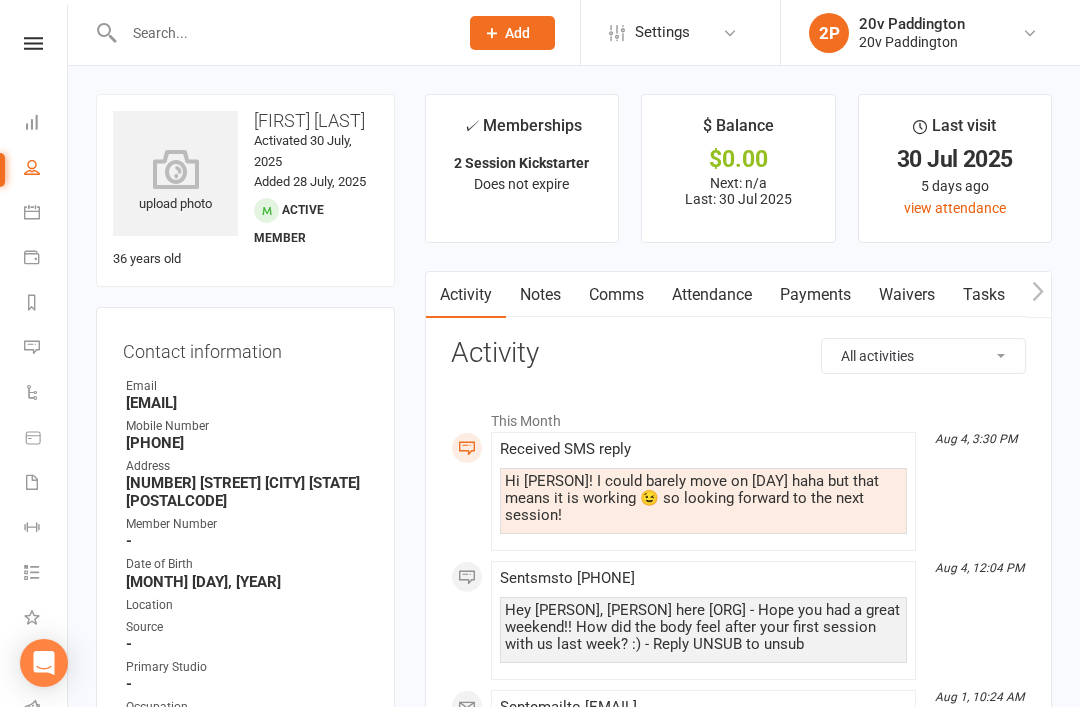 click on "Calendar" at bounding box center (46, 214) 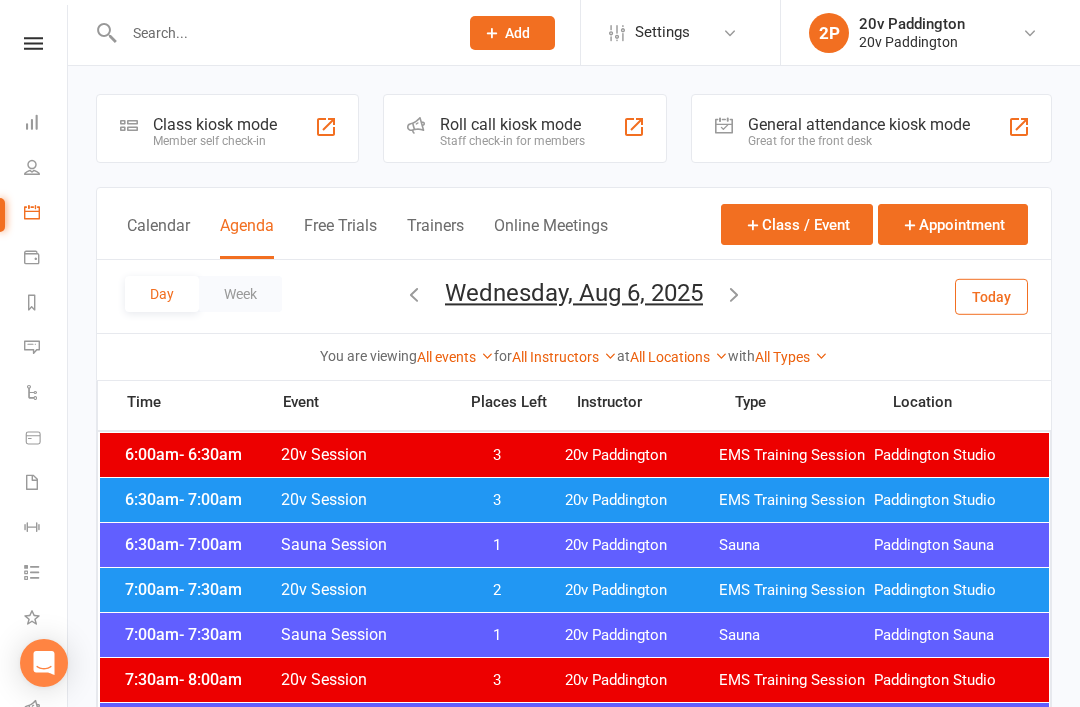 click on "Messages   1" at bounding box center (46, 349) 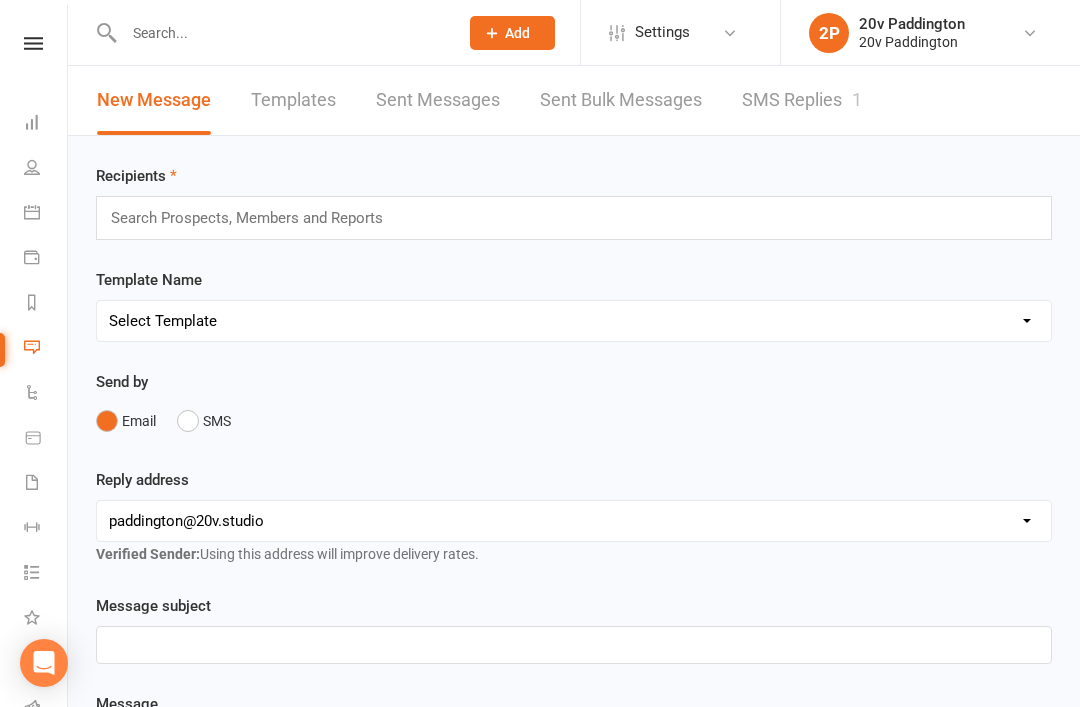 click on "SMS Replies  1" at bounding box center [802, 100] 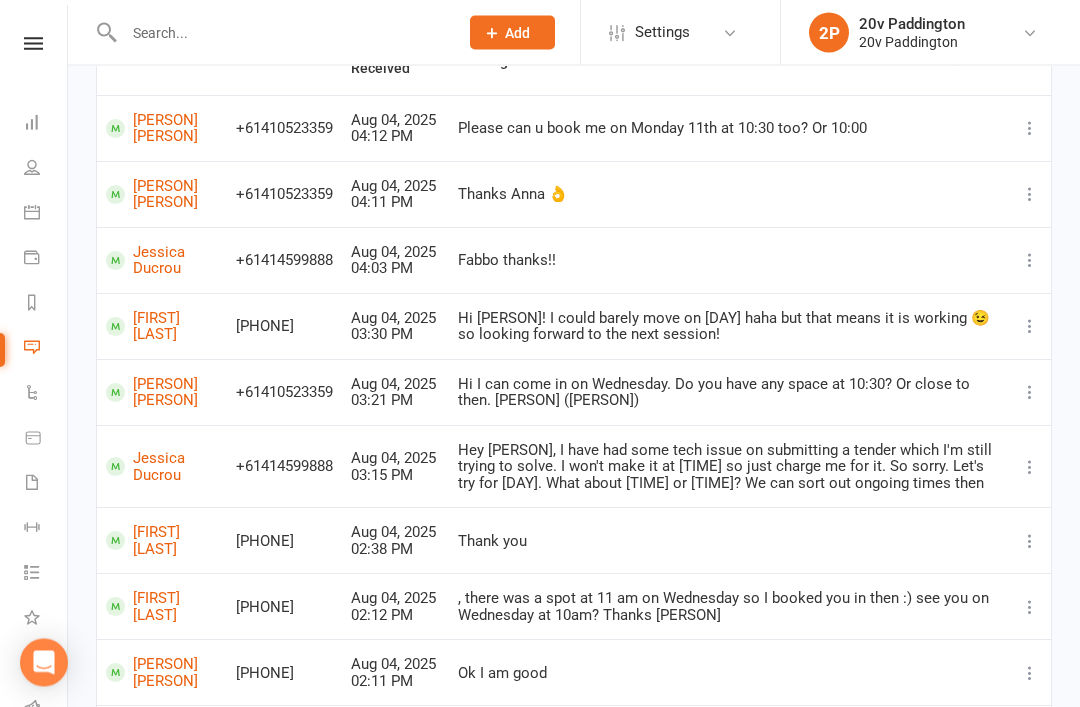 scroll, scrollTop: 220, scrollLeft: 0, axis: vertical 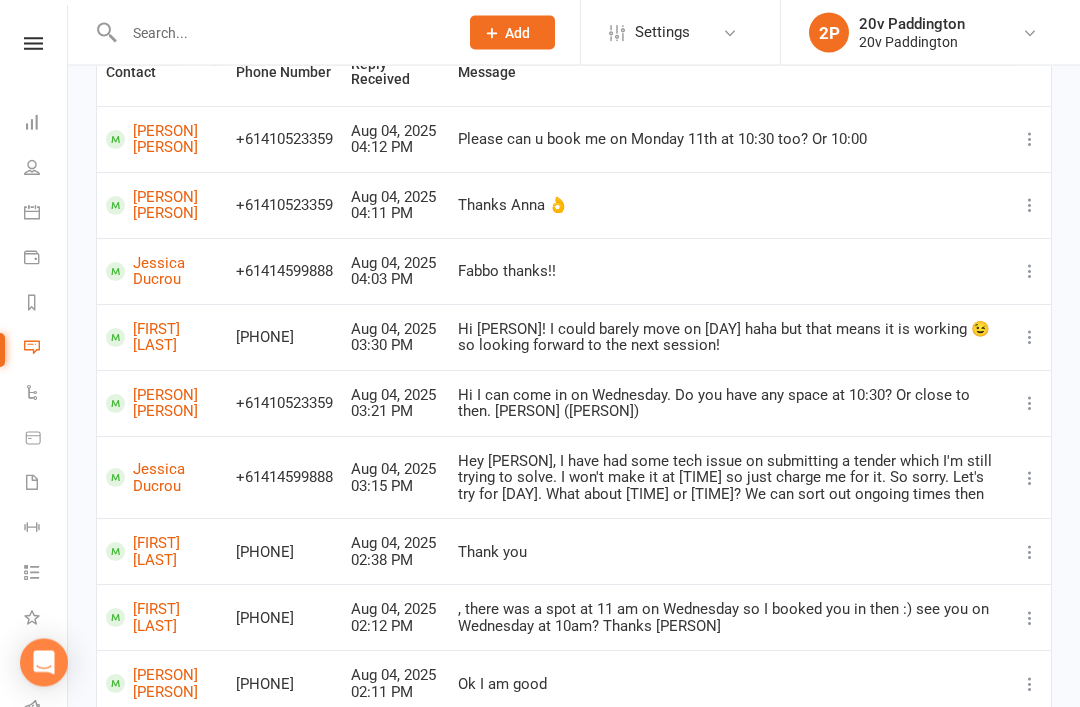 click on "Calendar" at bounding box center (46, 214) 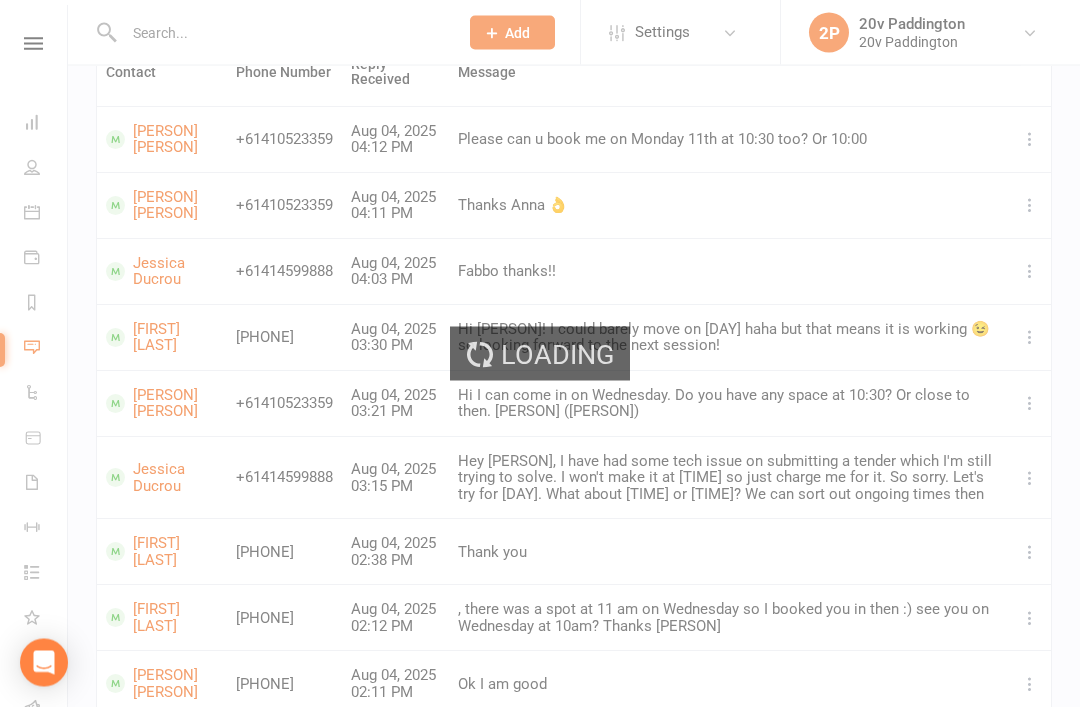 scroll, scrollTop: 221, scrollLeft: 0, axis: vertical 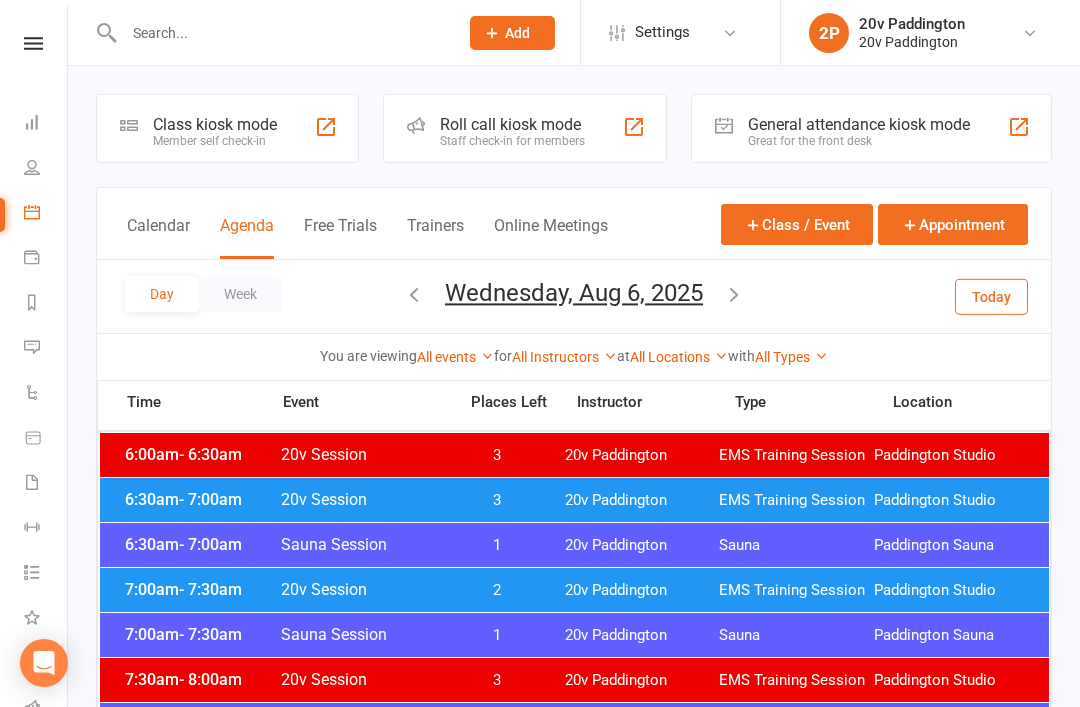 click on "Today" at bounding box center [991, 296] 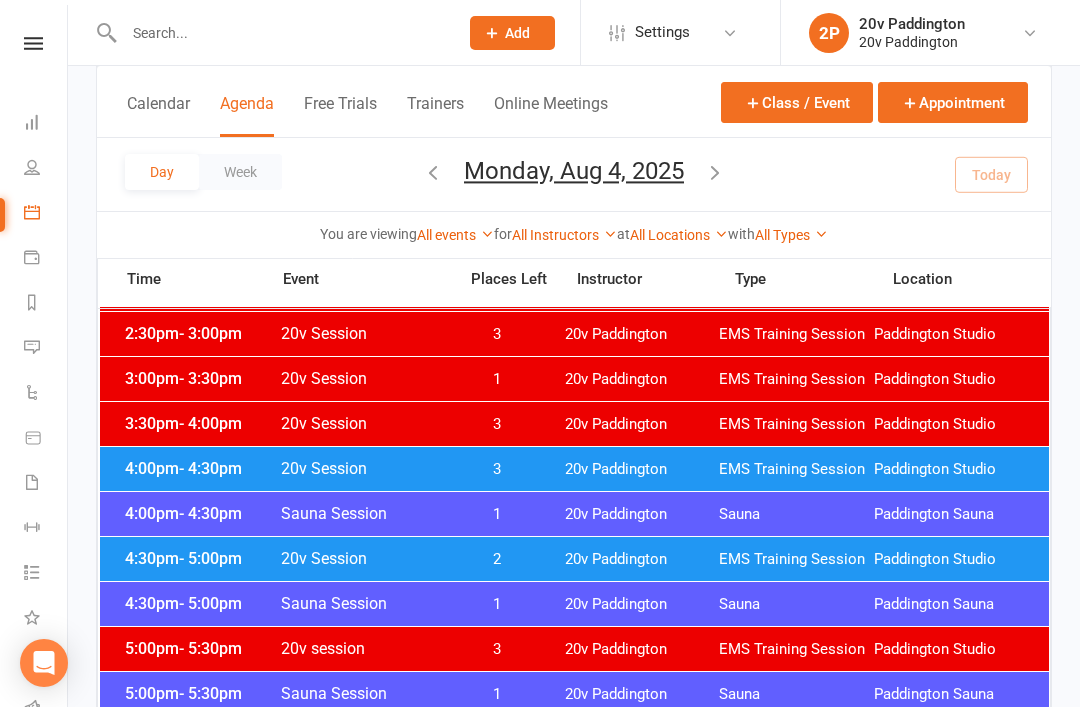 scroll, scrollTop: 1527, scrollLeft: 0, axis: vertical 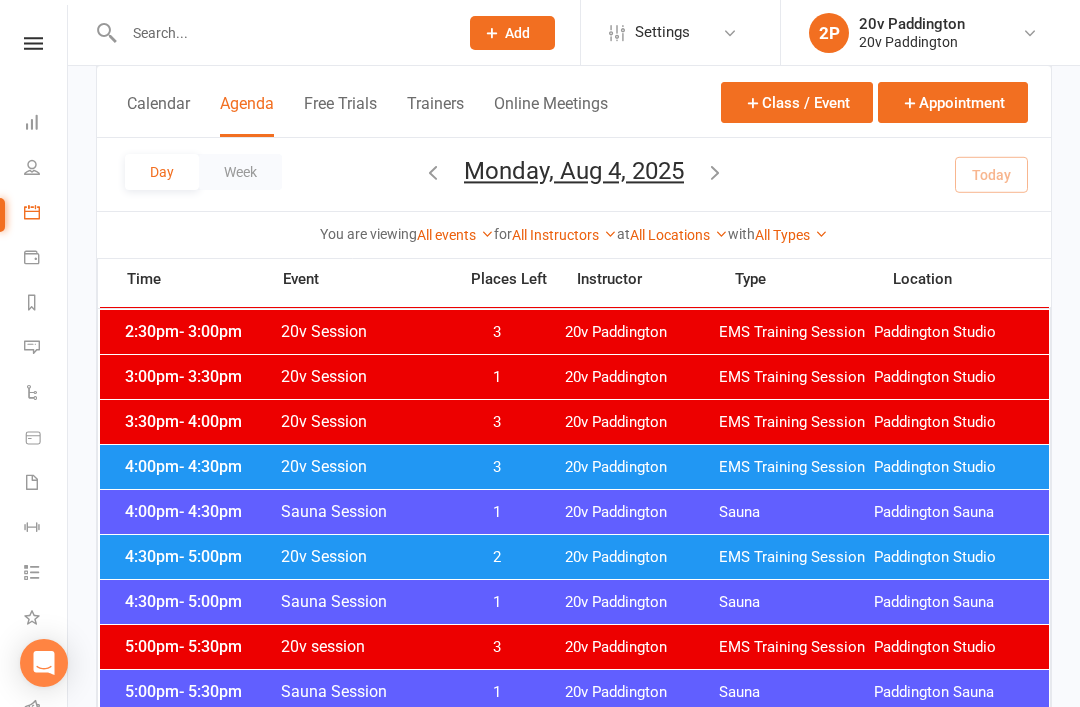click on "Paddington Studio" at bounding box center (951, 467) 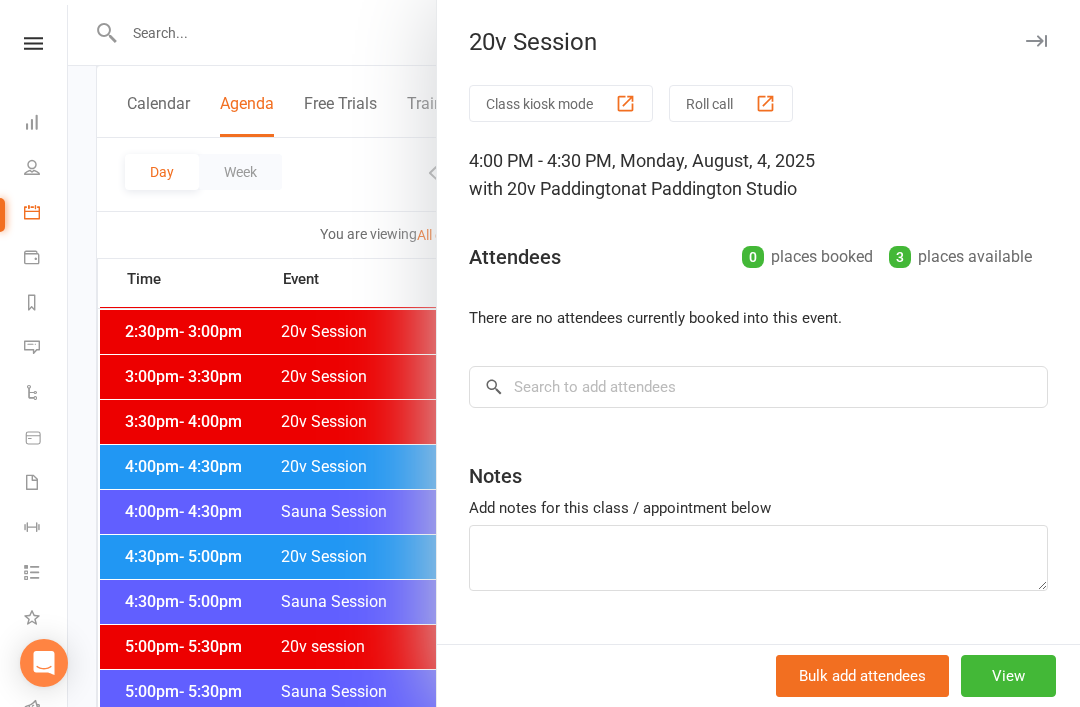click at bounding box center (574, 353) 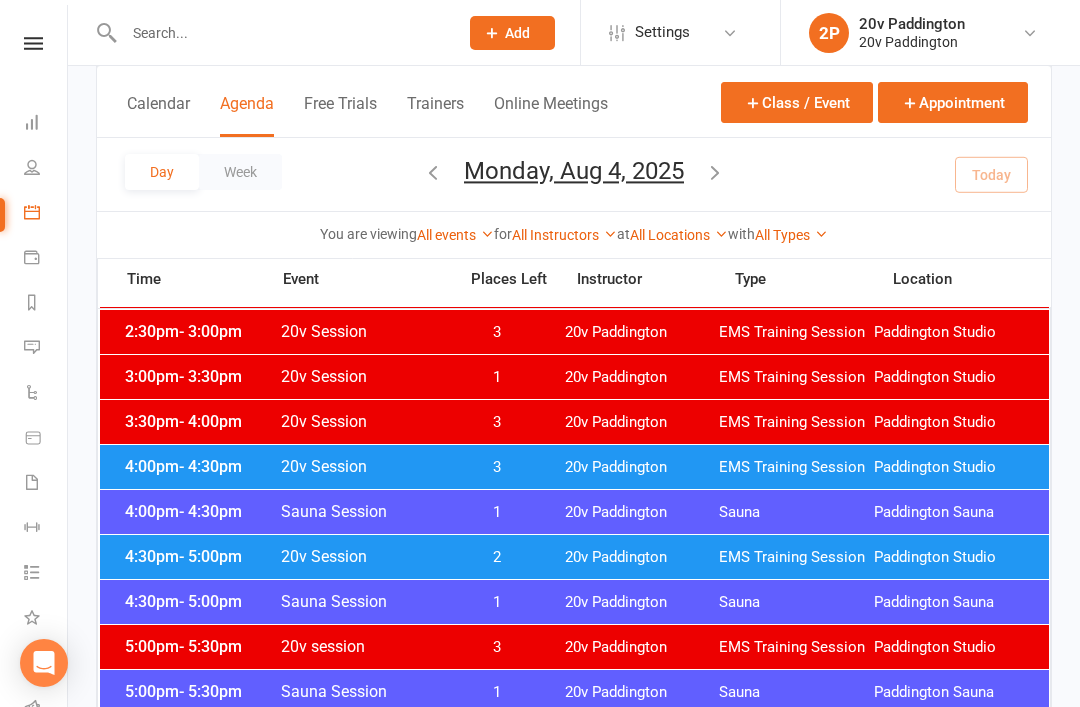 click on "4:30pm  - 5:00pm 20v Session 2 20v [LOCATION] EMS Training Session [LOCATION] Studio" at bounding box center [574, 557] 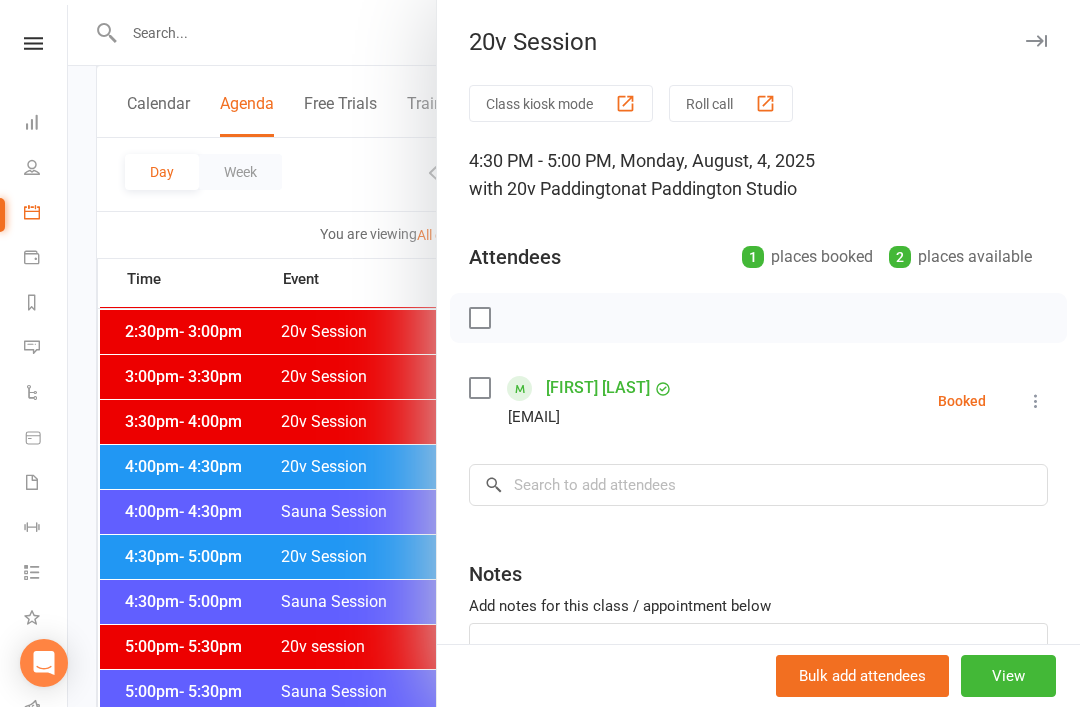 click at bounding box center [574, 353] 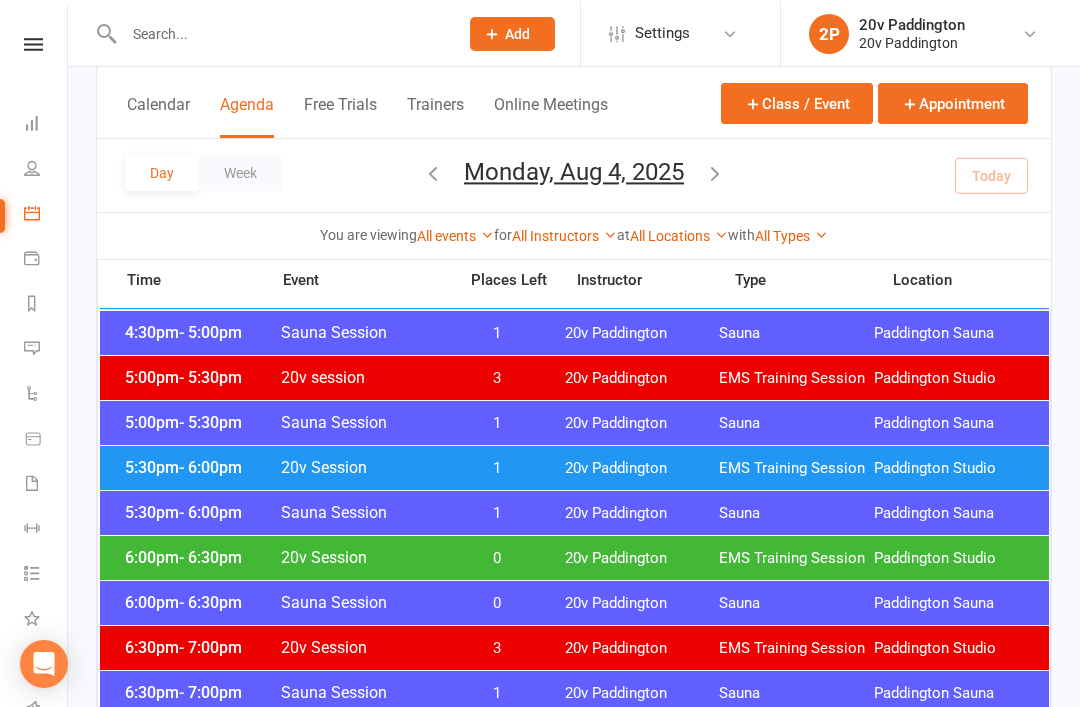 click on "Paddington Studio" at bounding box center (951, 557) 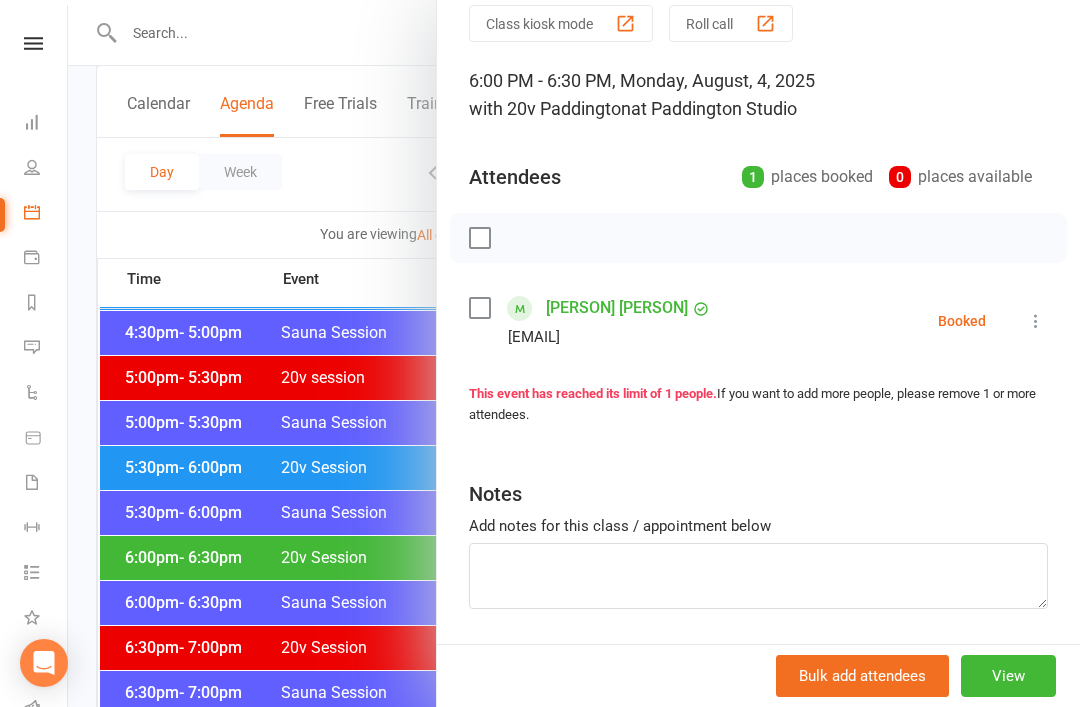scroll, scrollTop: 79, scrollLeft: 0, axis: vertical 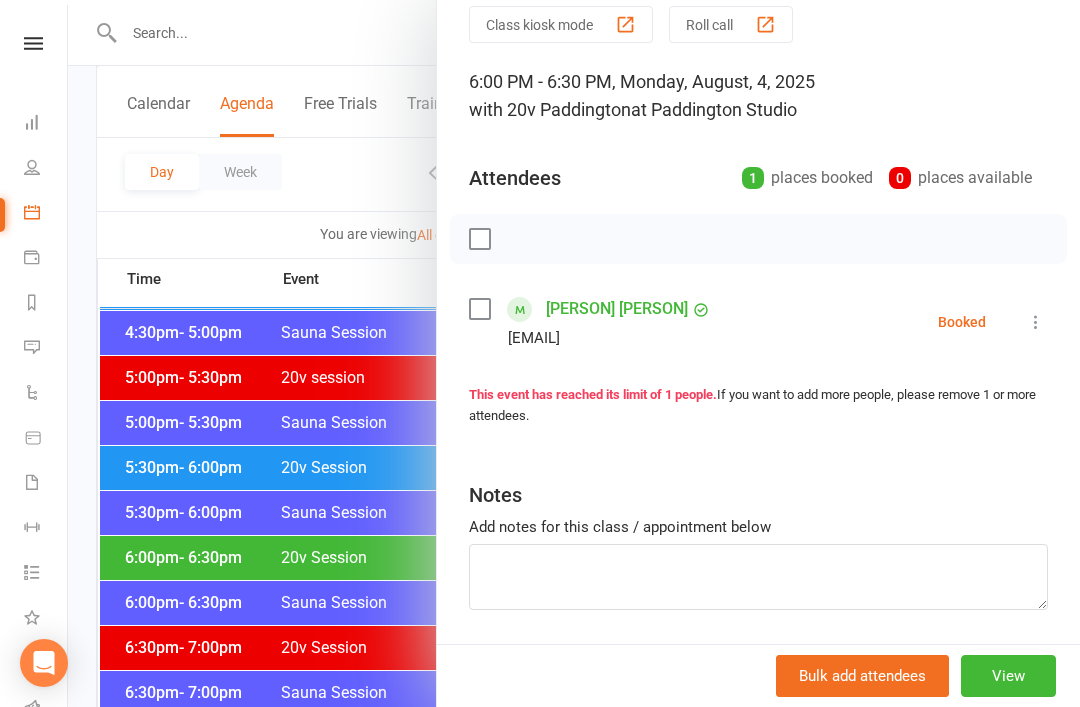 click at bounding box center [574, 353] 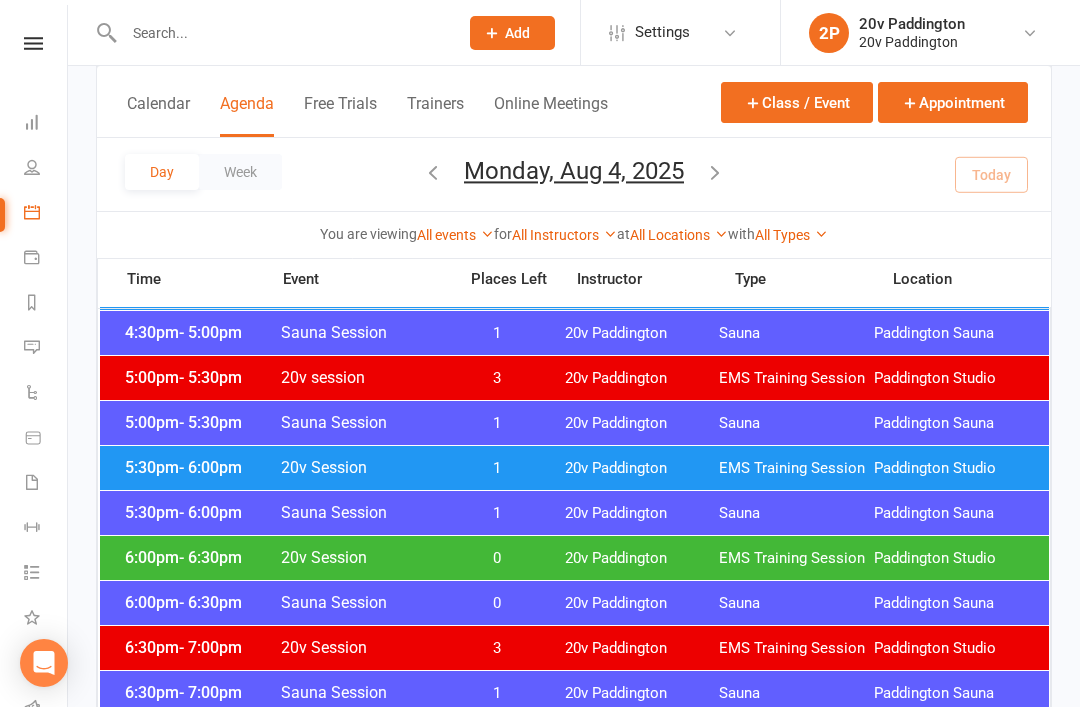 click on "Messages   1" at bounding box center (46, 349) 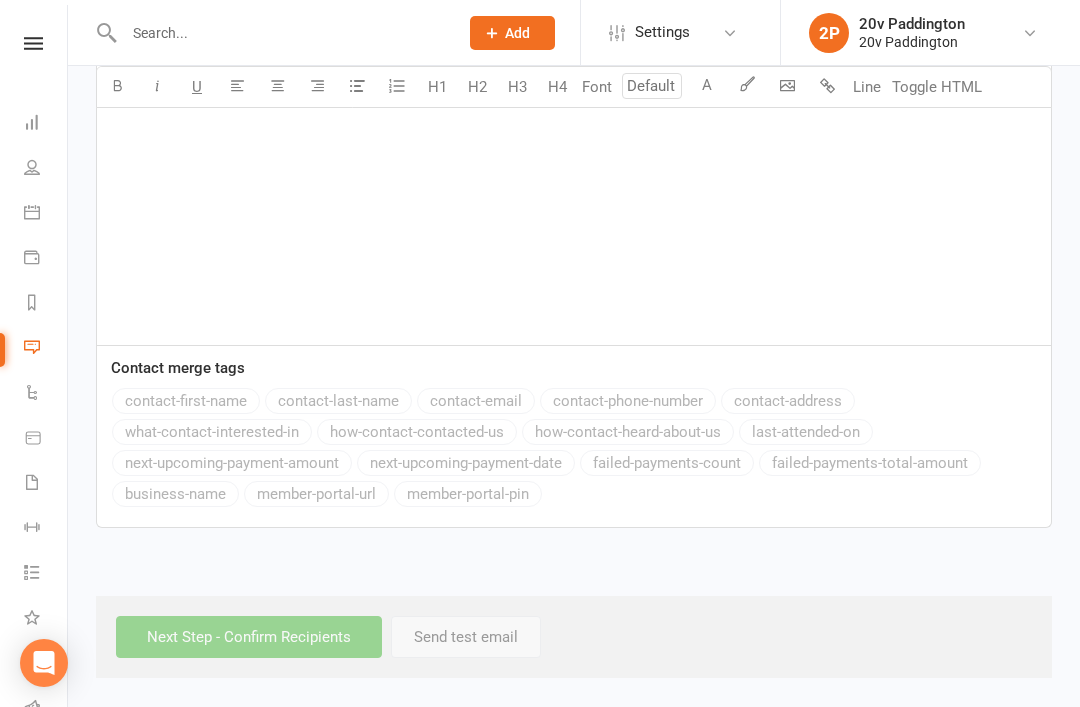 scroll, scrollTop: 0, scrollLeft: 0, axis: both 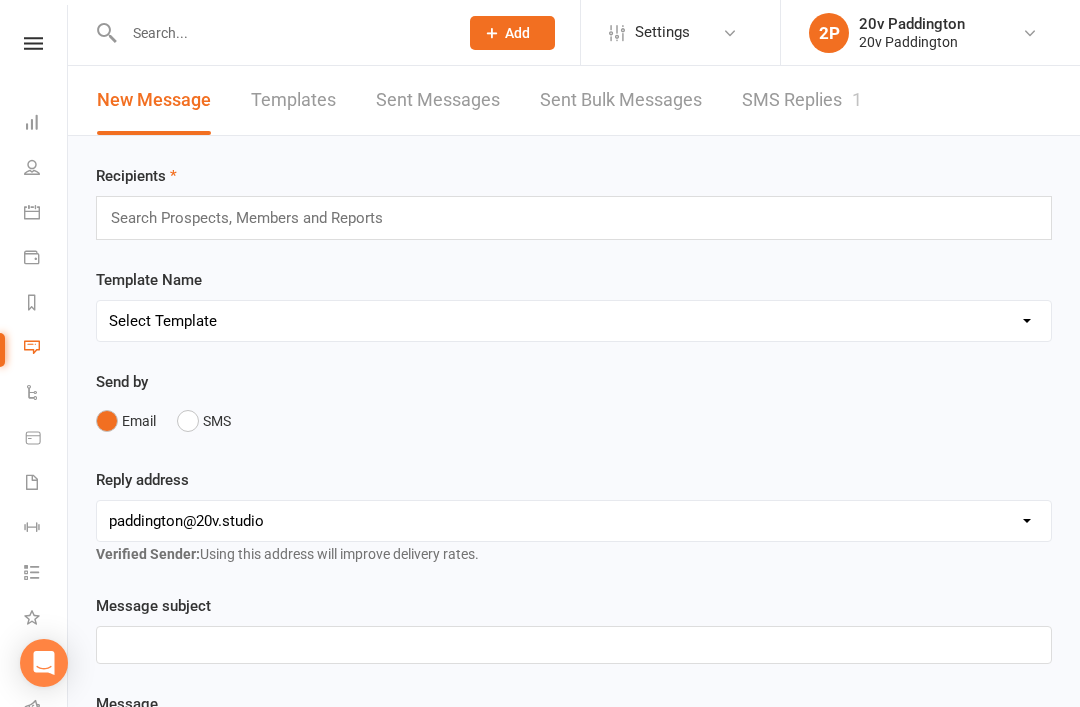 click on "SMS Replies  1" at bounding box center [802, 100] 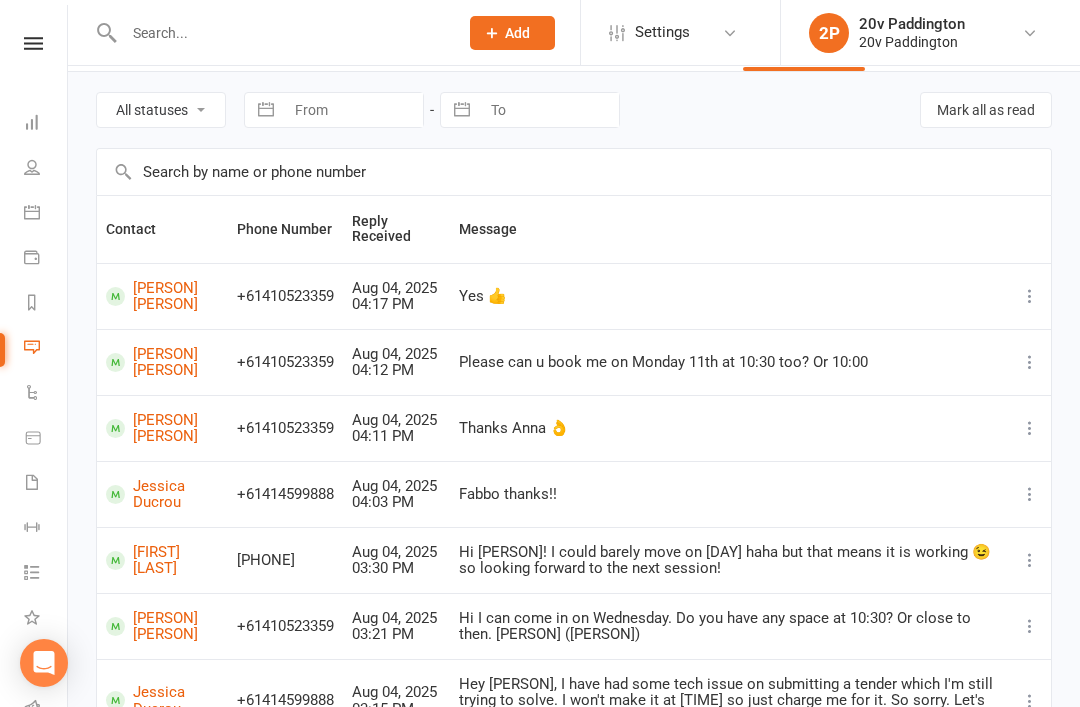 scroll, scrollTop: 66, scrollLeft: 0, axis: vertical 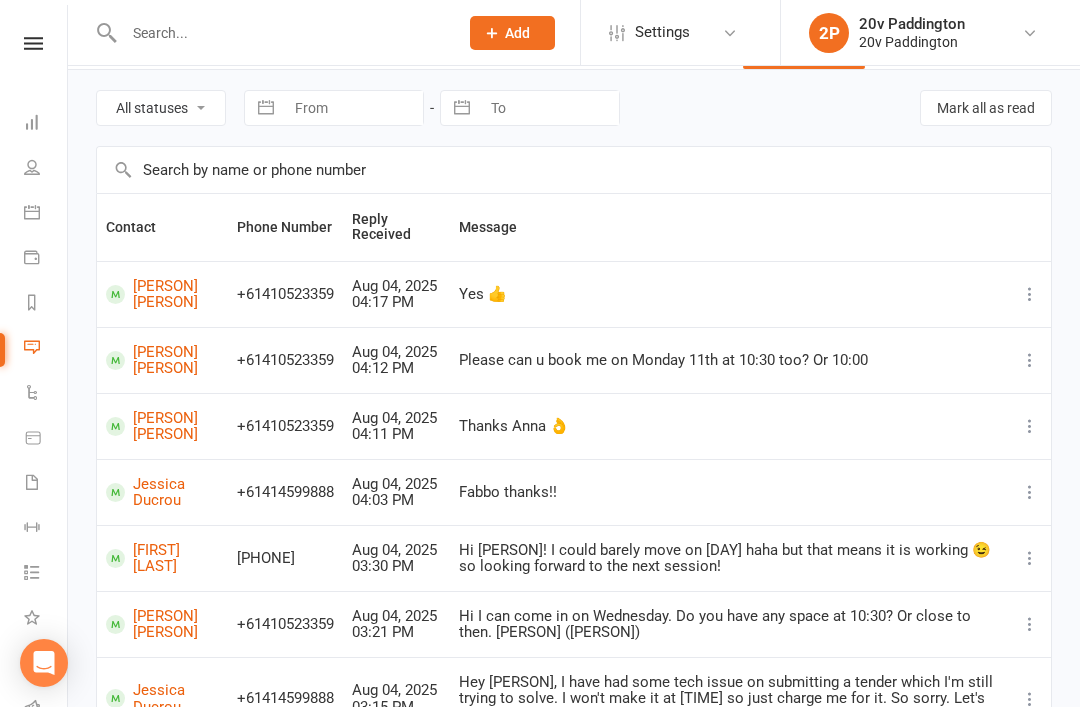 click on "Calendar" at bounding box center [46, 214] 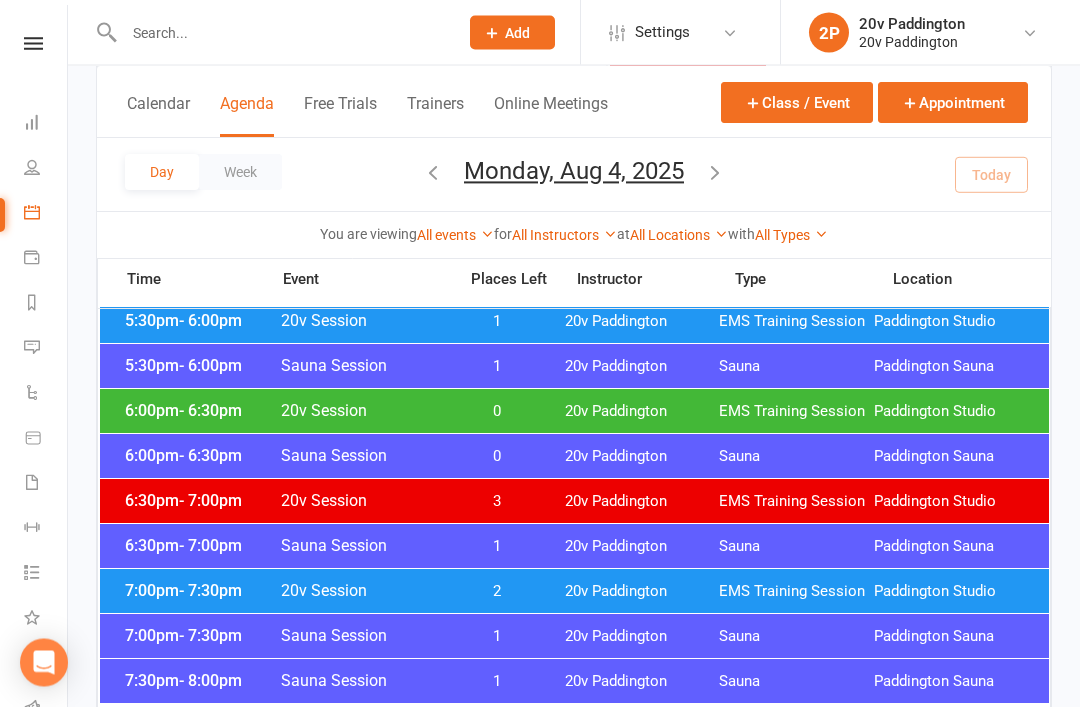 scroll, scrollTop: 1927, scrollLeft: 0, axis: vertical 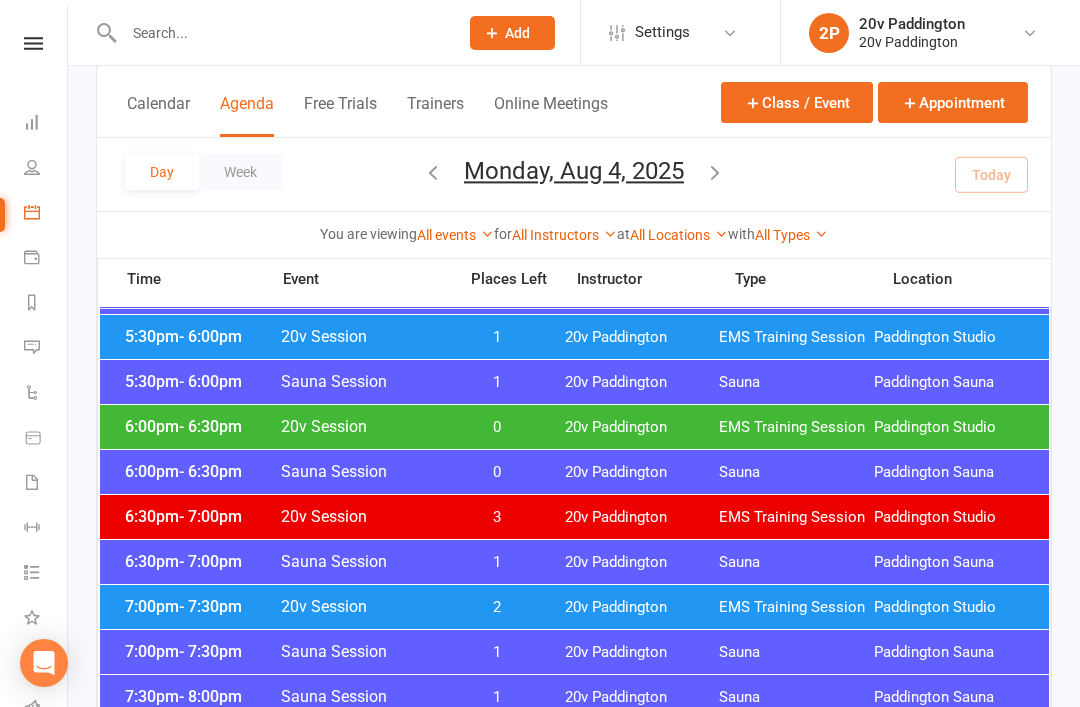 click on "Paddington Studio" at bounding box center (951, 427) 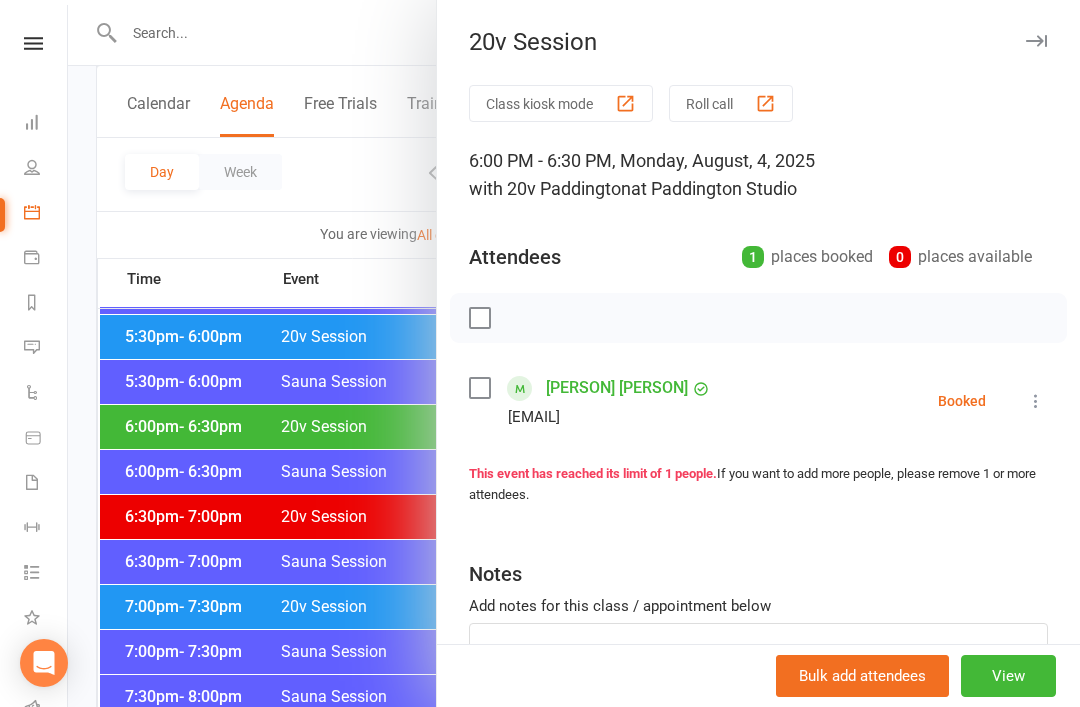 click on "[PERSON] [PERSON]" at bounding box center [617, 388] 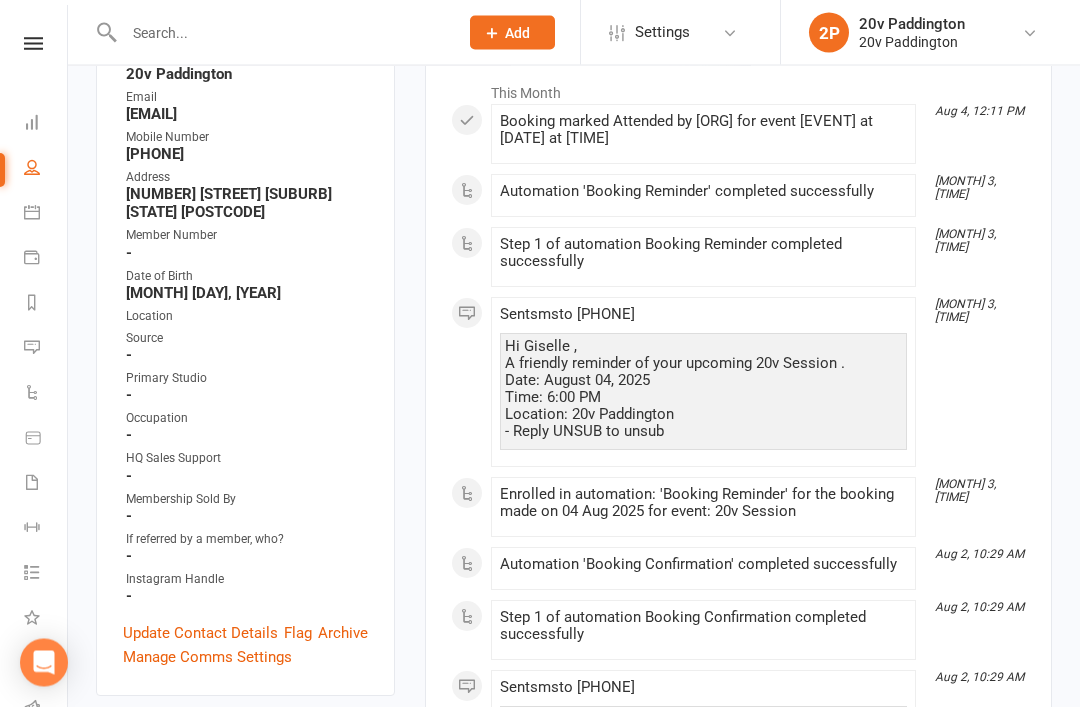 scroll, scrollTop: 0, scrollLeft: 0, axis: both 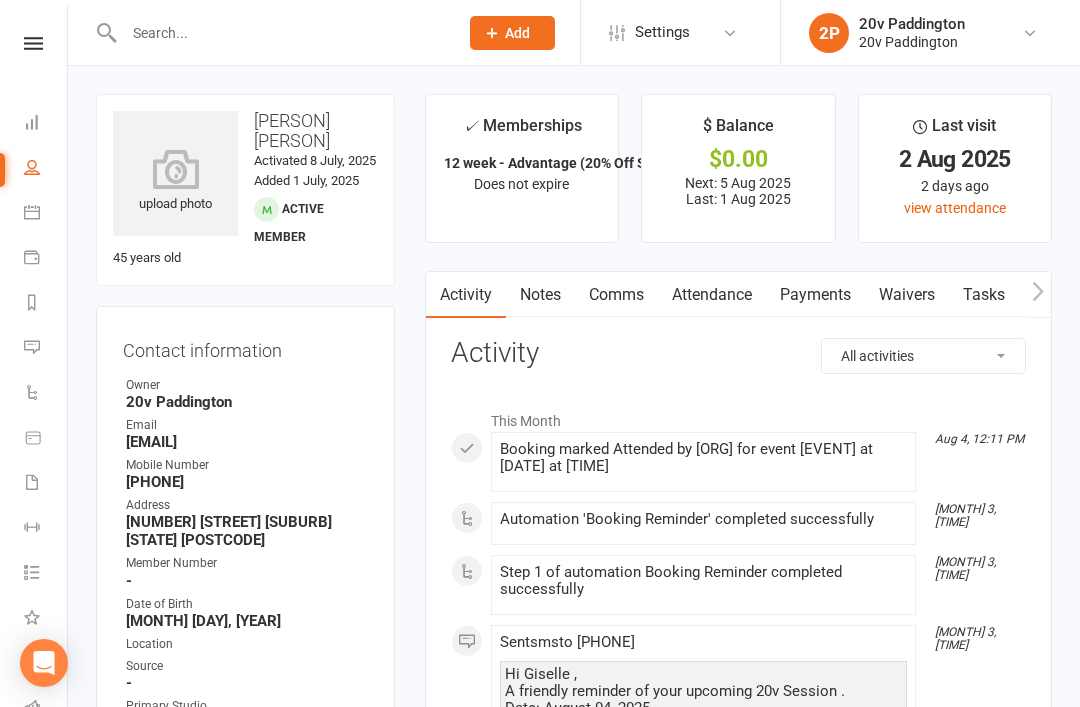 click on "Calendar" at bounding box center (46, 214) 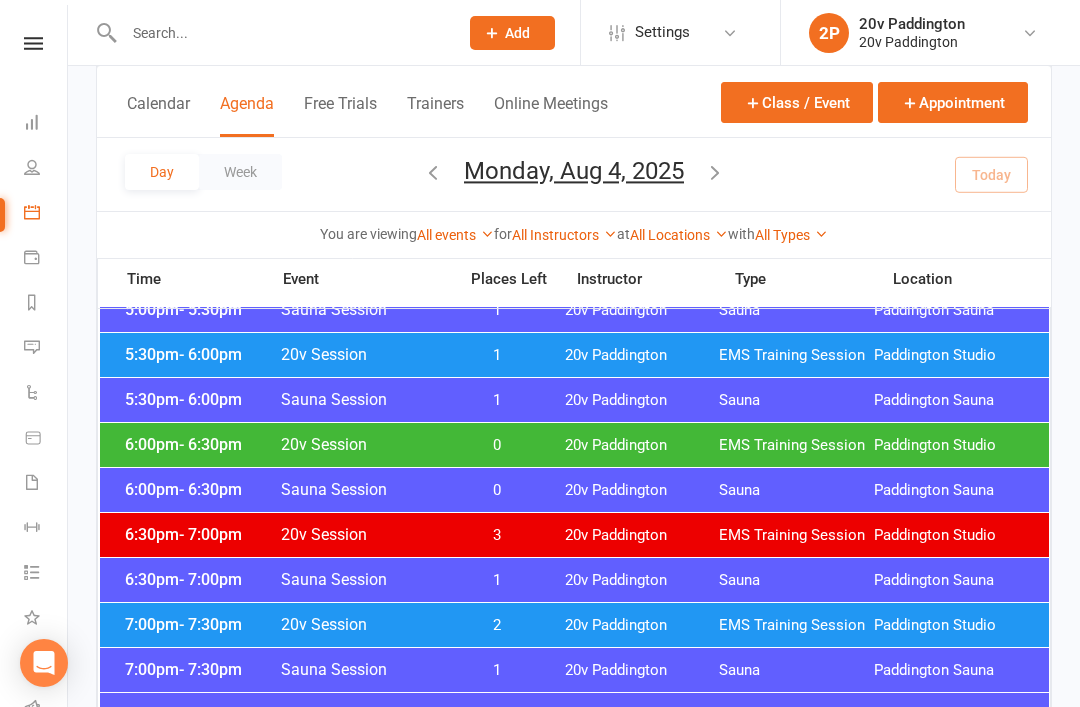 scroll, scrollTop: 1871, scrollLeft: 0, axis: vertical 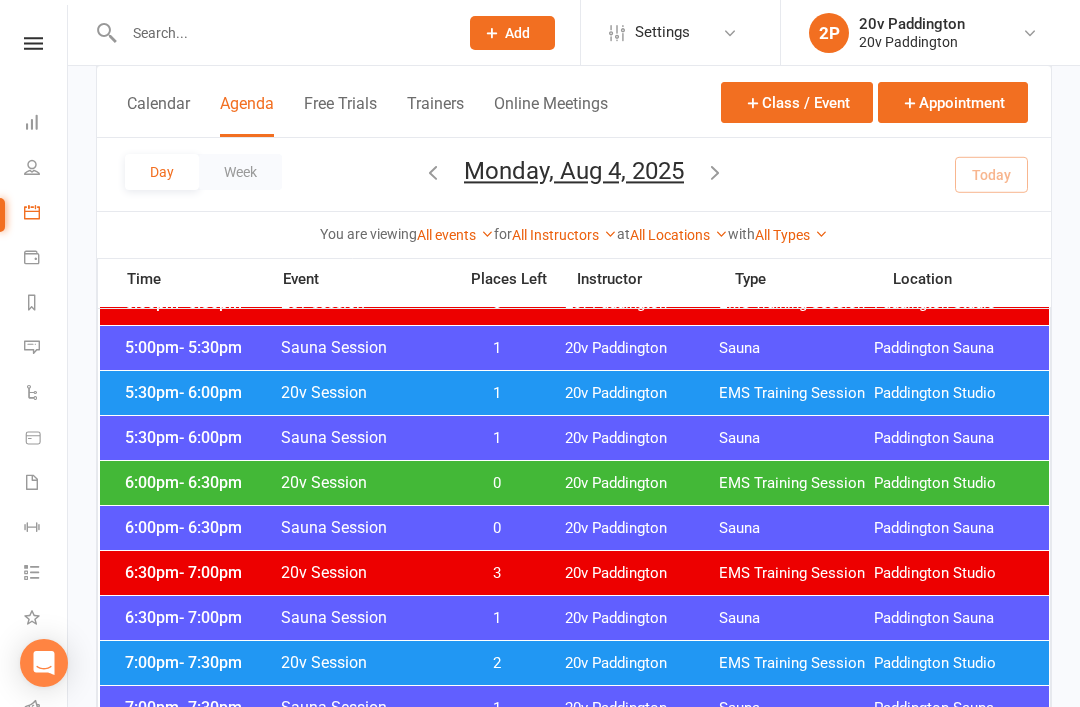 click on "[TIME] - [TIME] [EVENT] [ORG] EMS Training Session [ORG] Studio" at bounding box center [574, 483] 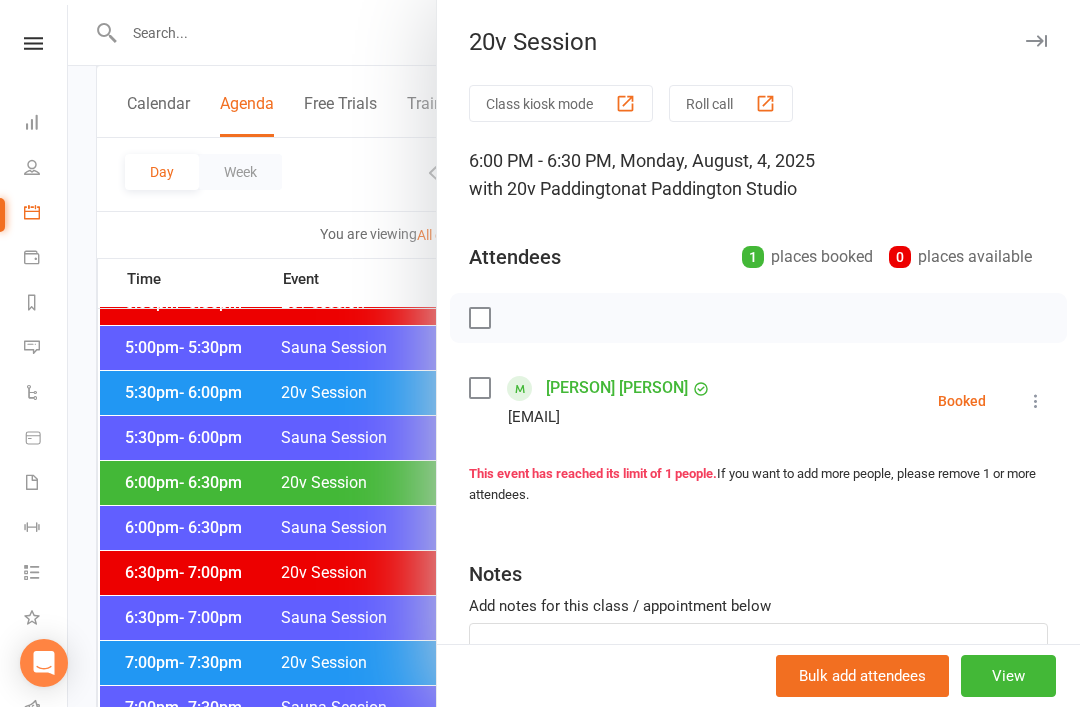 click at bounding box center (574, 353) 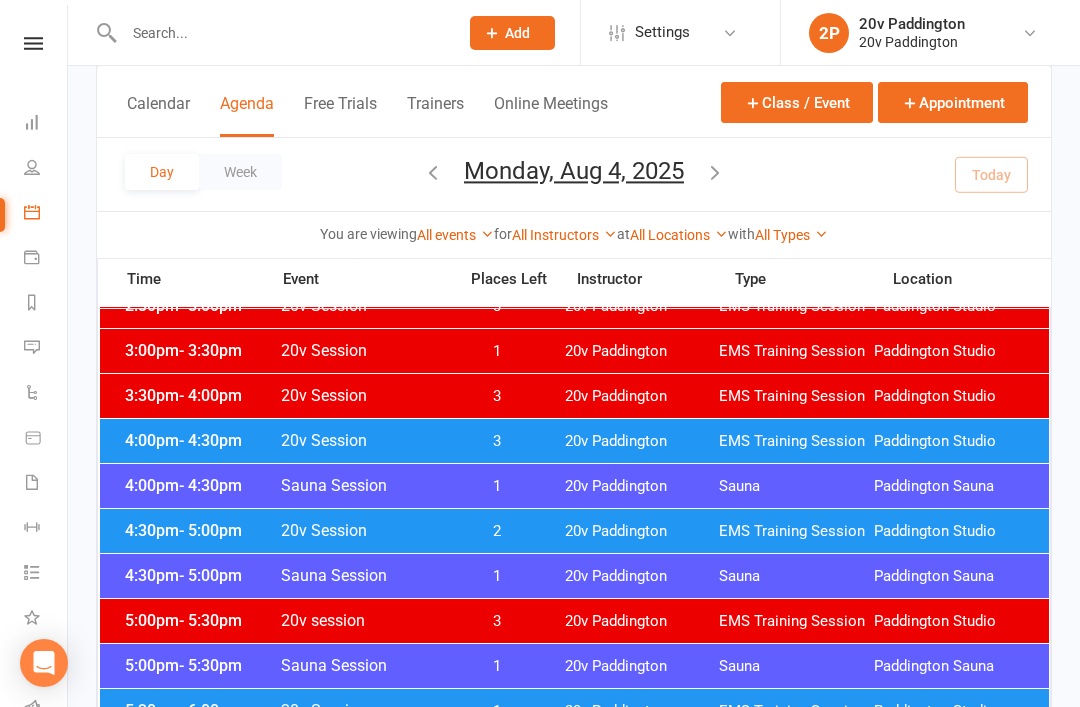 scroll, scrollTop: 1559, scrollLeft: 0, axis: vertical 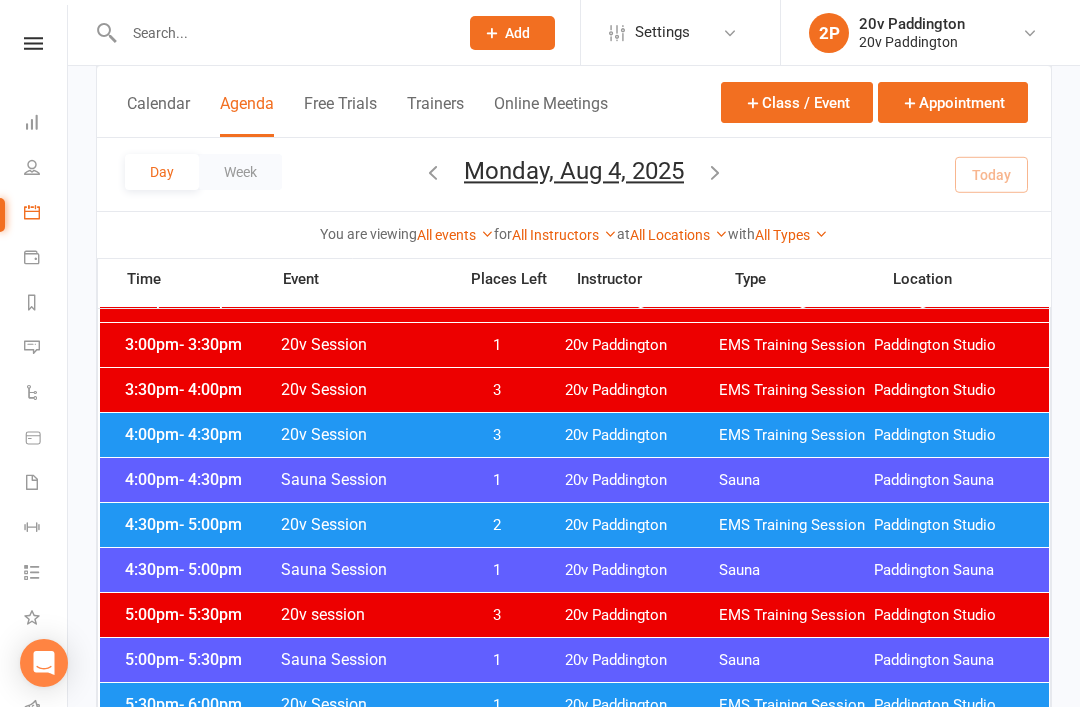 click on "3" at bounding box center (497, 435) 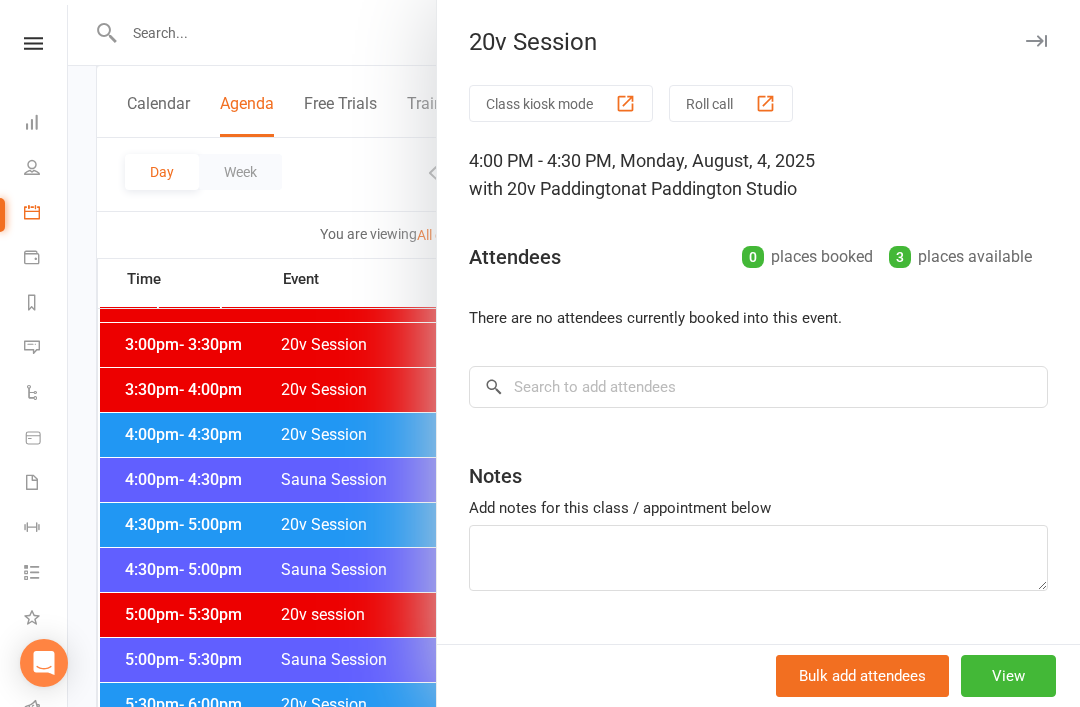 click at bounding box center [574, 353] 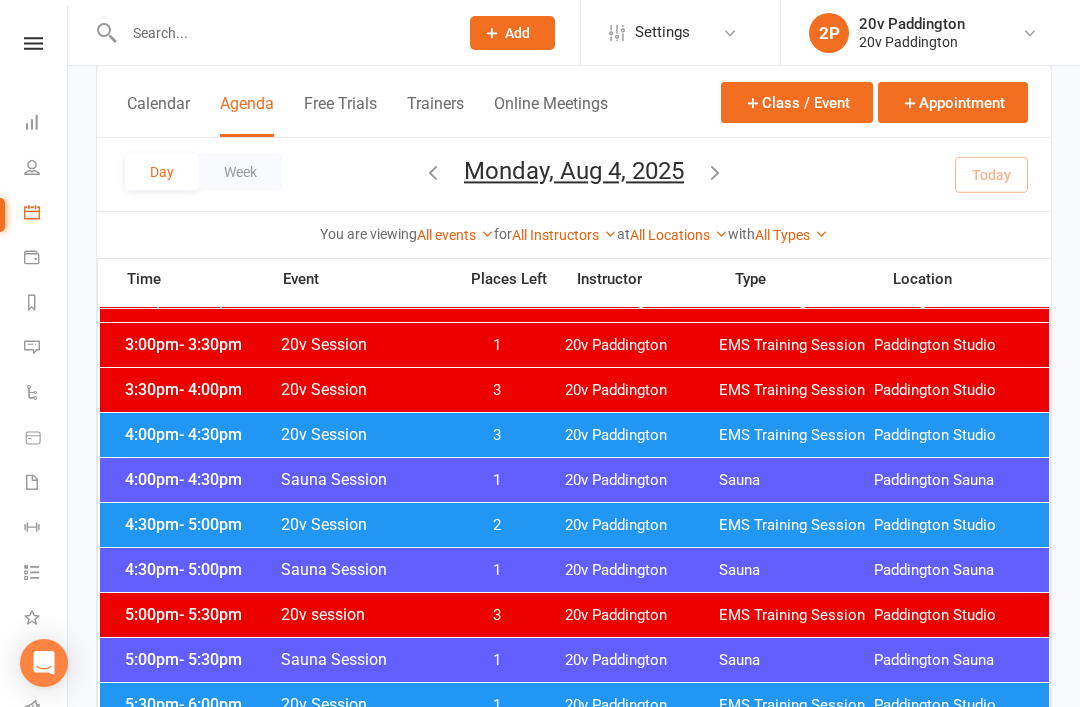 click on "[TIME] - [TIME] [EVENT] [ORG] EMS Training Session [ORG] Studio" at bounding box center (574, 435) 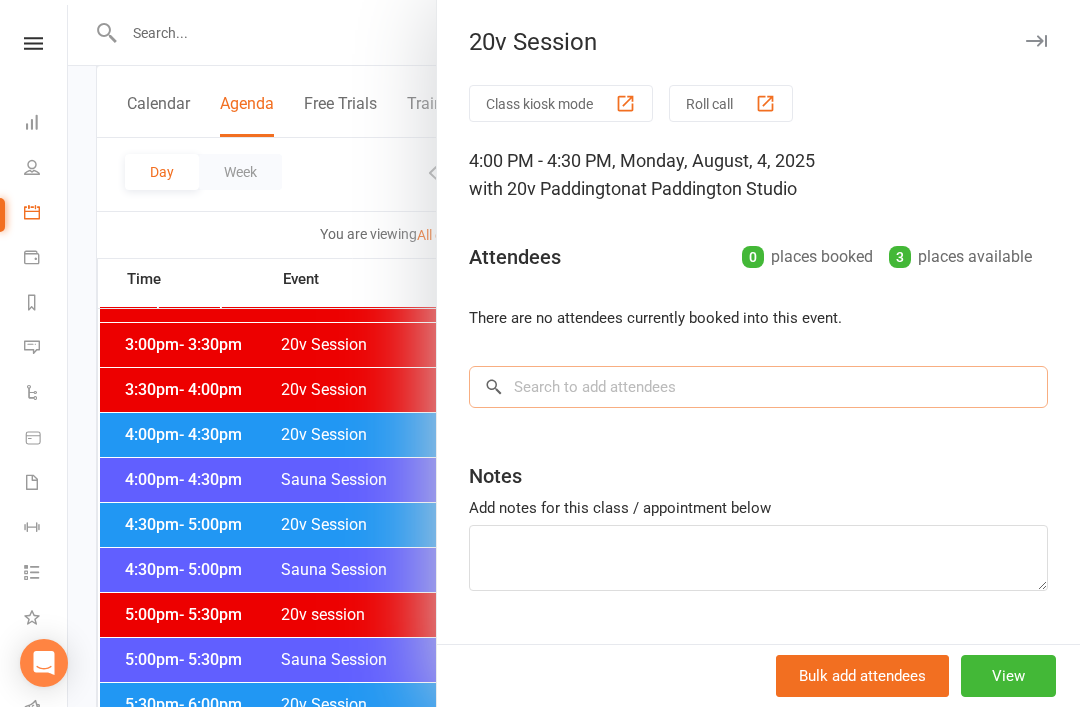click at bounding box center [758, 387] 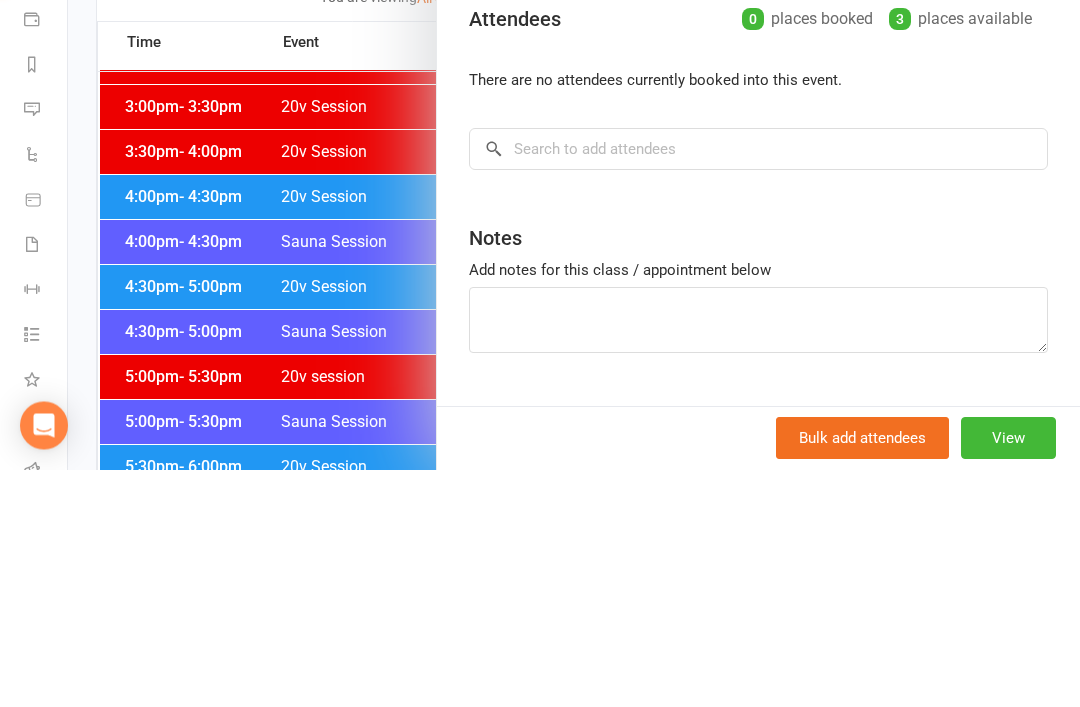 click at bounding box center (574, 353) 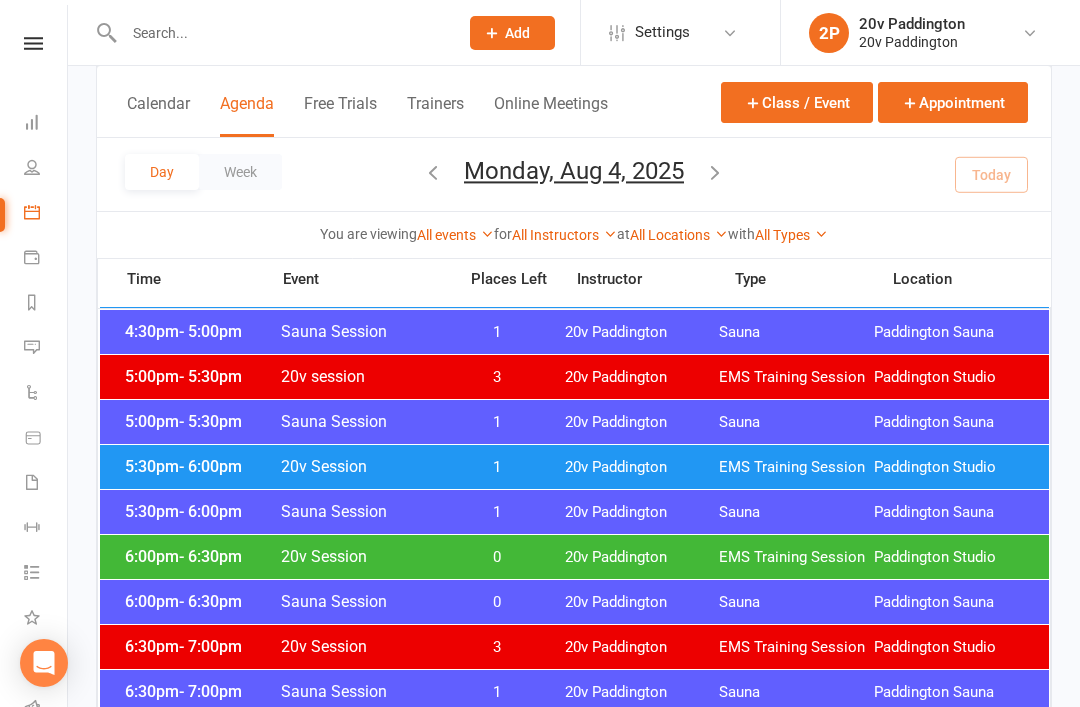 click on "Day Week Monday, Aug 4, 2025
August 2025
Sun Mon Tue Wed Thu Fri Sat
27
28
29
30
31
01
02
03
04
05
06
07
08
09
10
11
12
13
14
15
16
17
18
19
20
21
22
23
24
25
26
27
28
29
30
31 01 02" at bounding box center [574, 174] 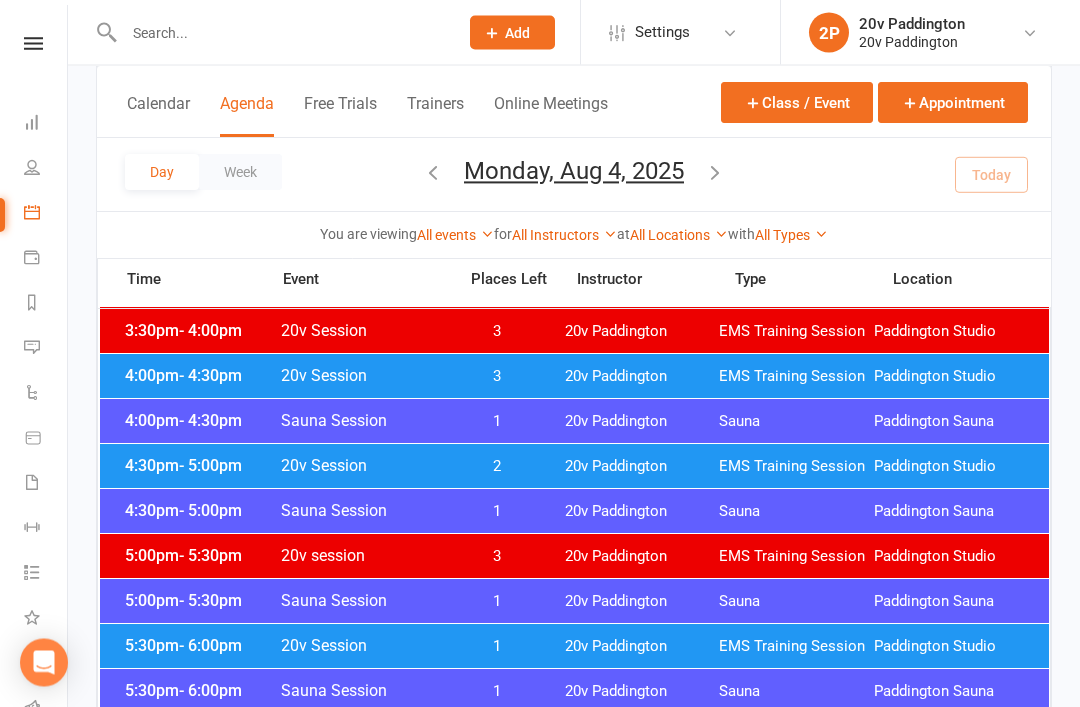 scroll, scrollTop: 1618, scrollLeft: 0, axis: vertical 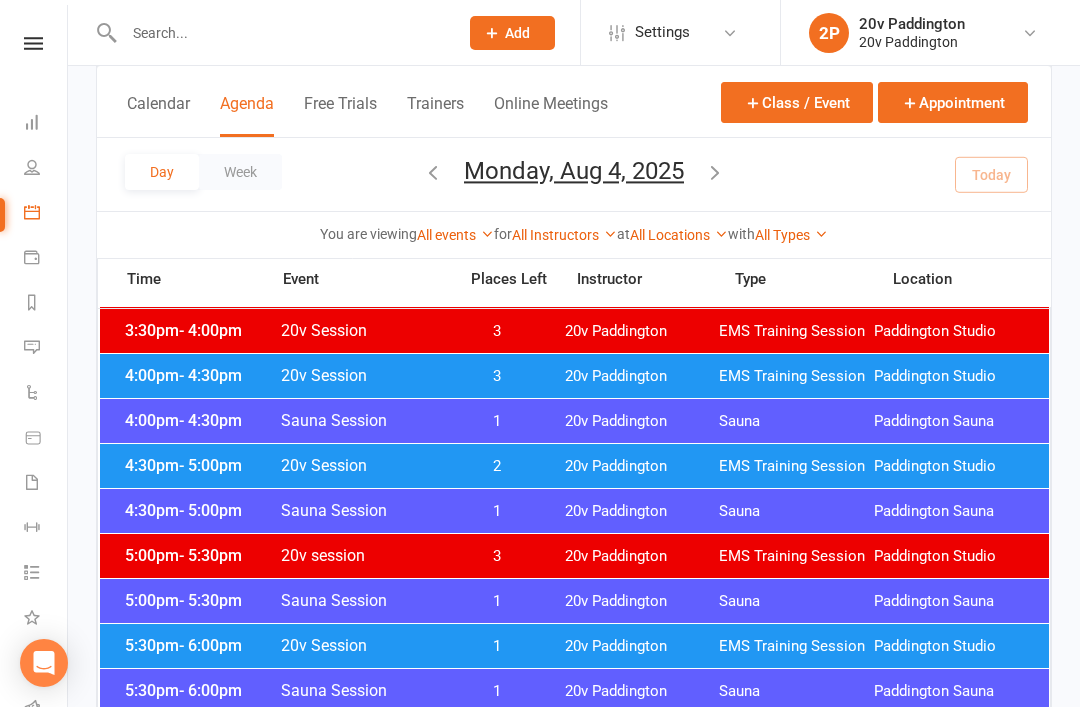 click on "20v Paddington" at bounding box center [642, 376] 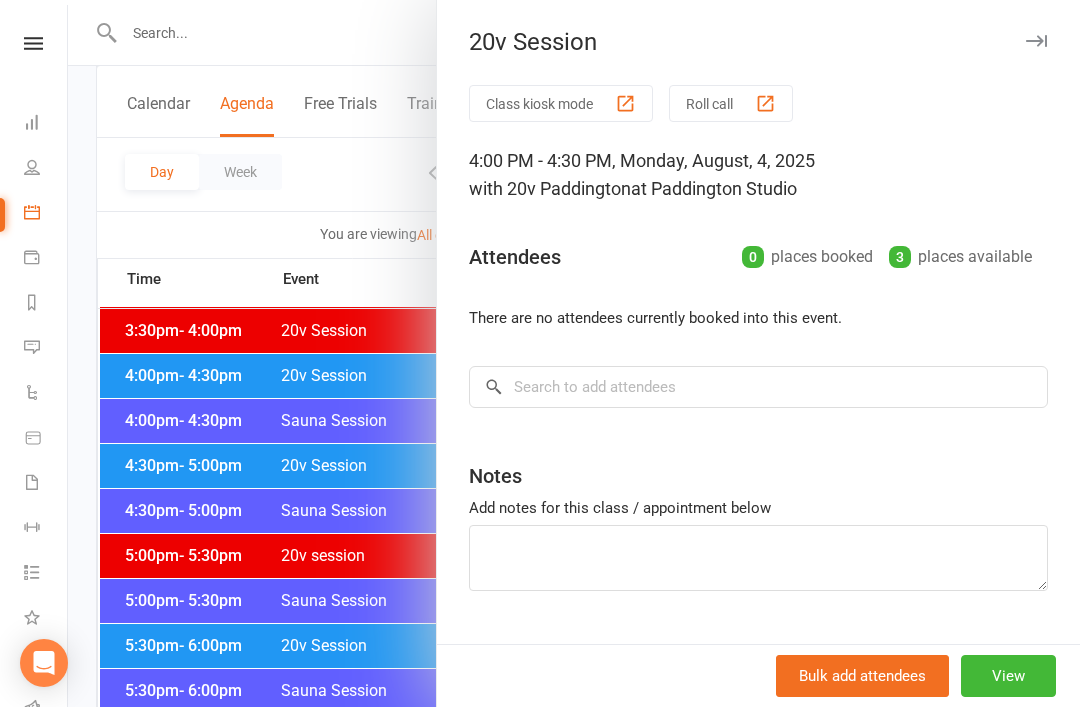 click at bounding box center (574, 353) 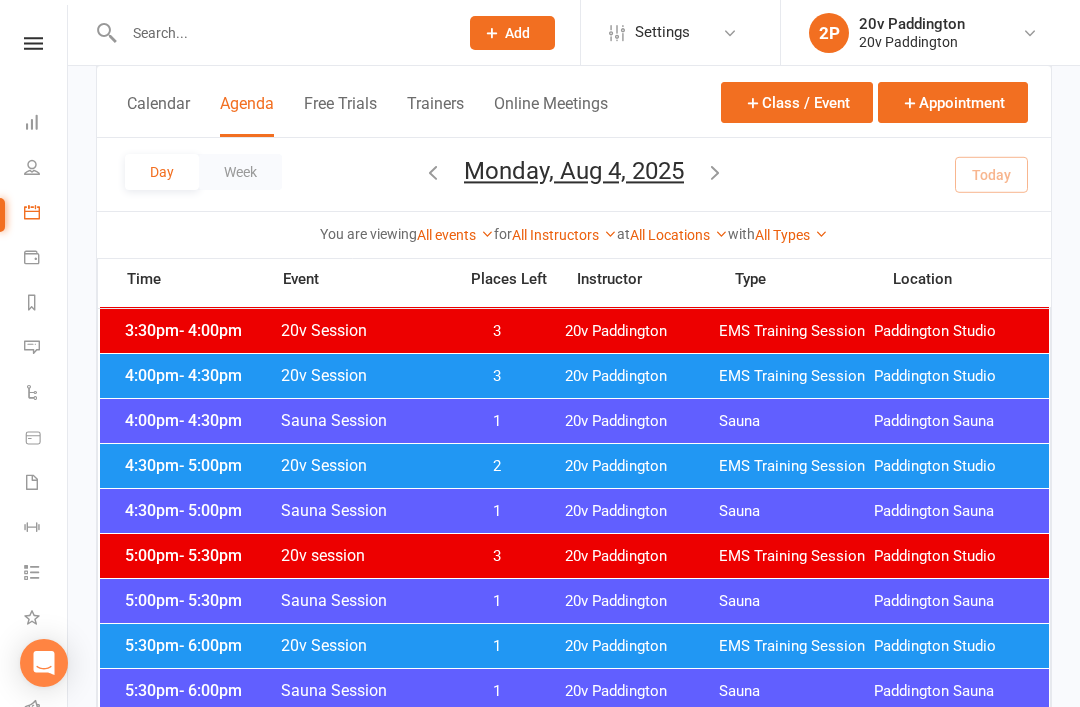 click on "4:30pm  - 5:00pm 20v Session 2 20v [LOCATION] EMS Training Session [LOCATION] Studio" at bounding box center [574, 466] 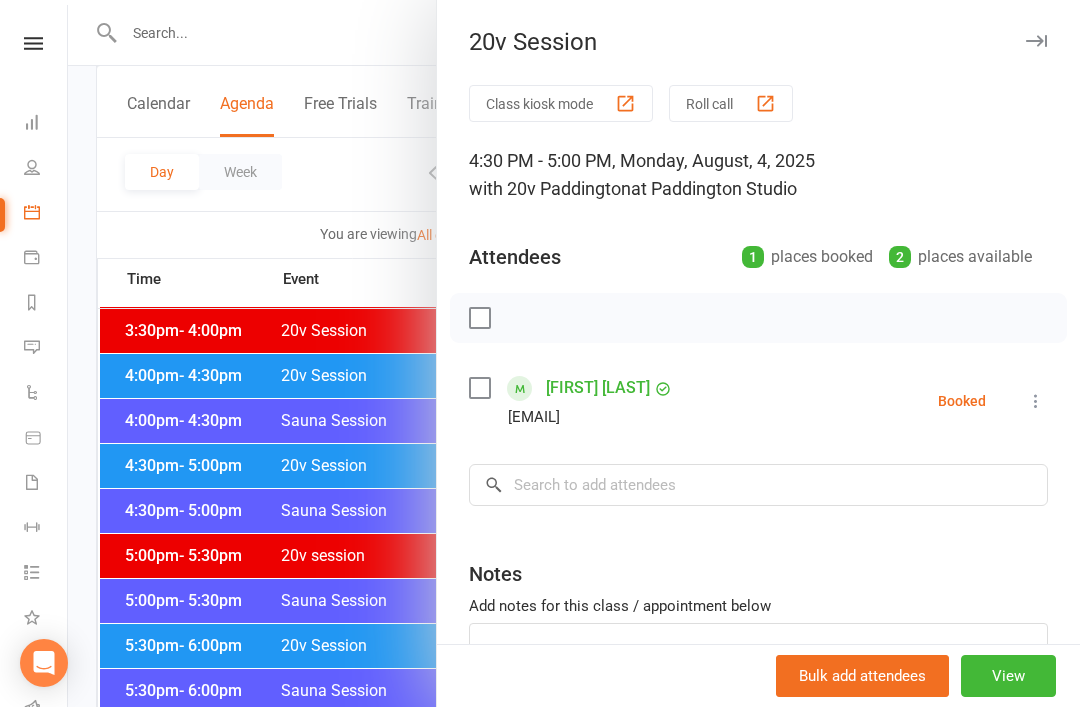 click at bounding box center [574, 353] 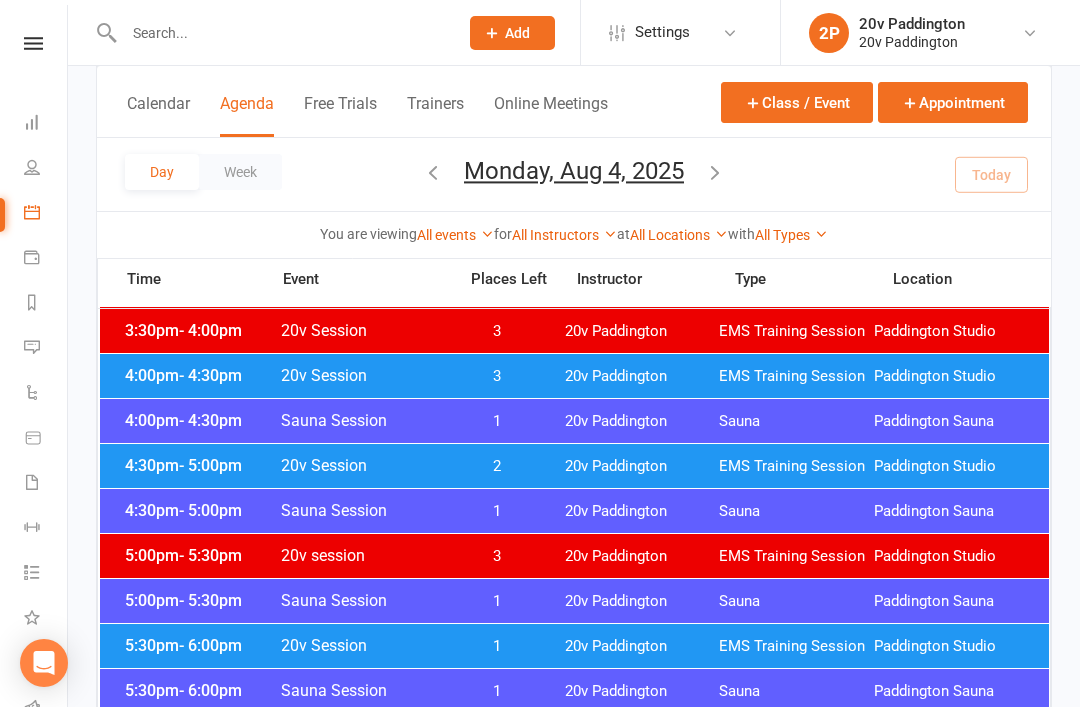 click on "20v Session" at bounding box center (362, 465) 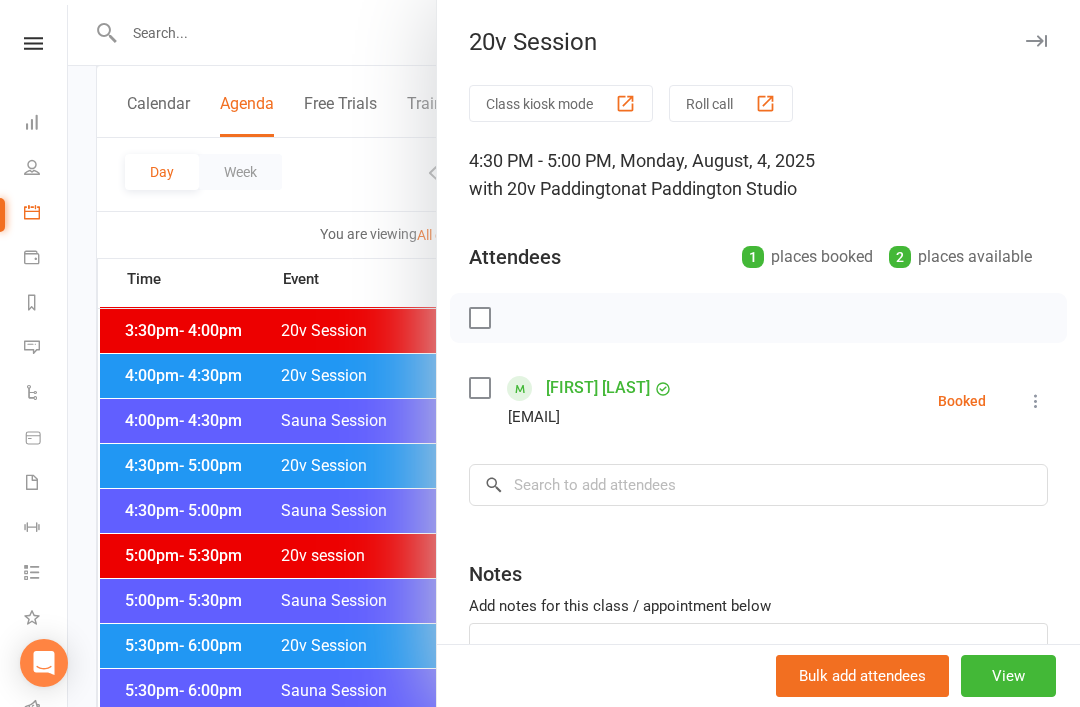click at bounding box center [1036, 401] 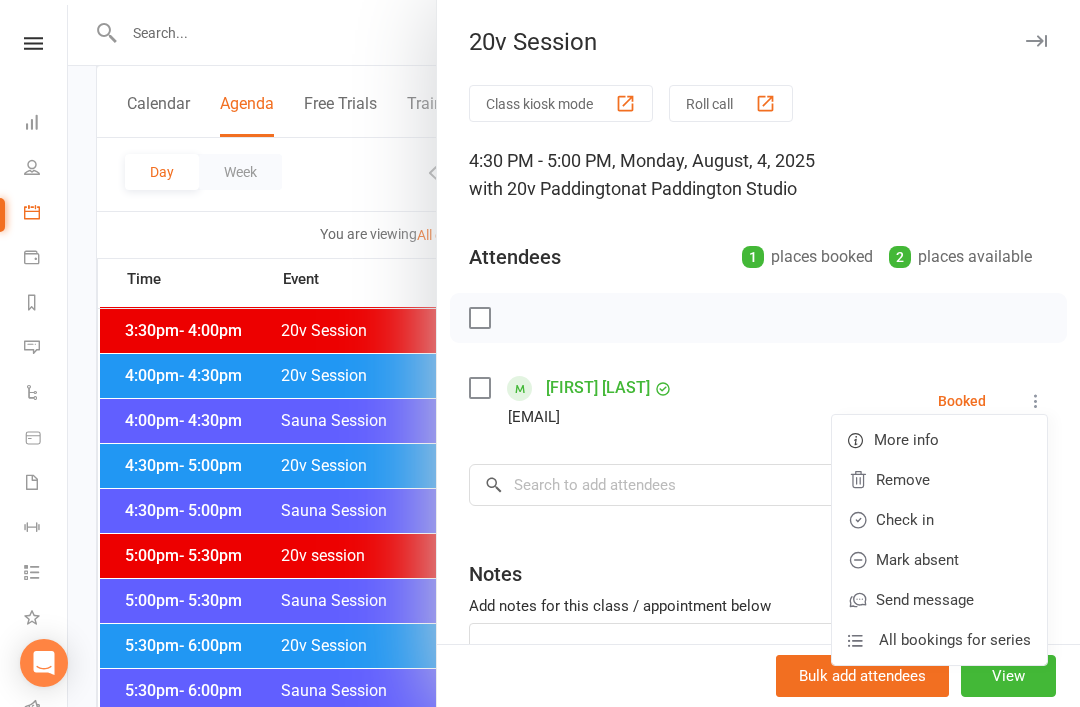 click on "Check in" at bounding box center (939, 520) 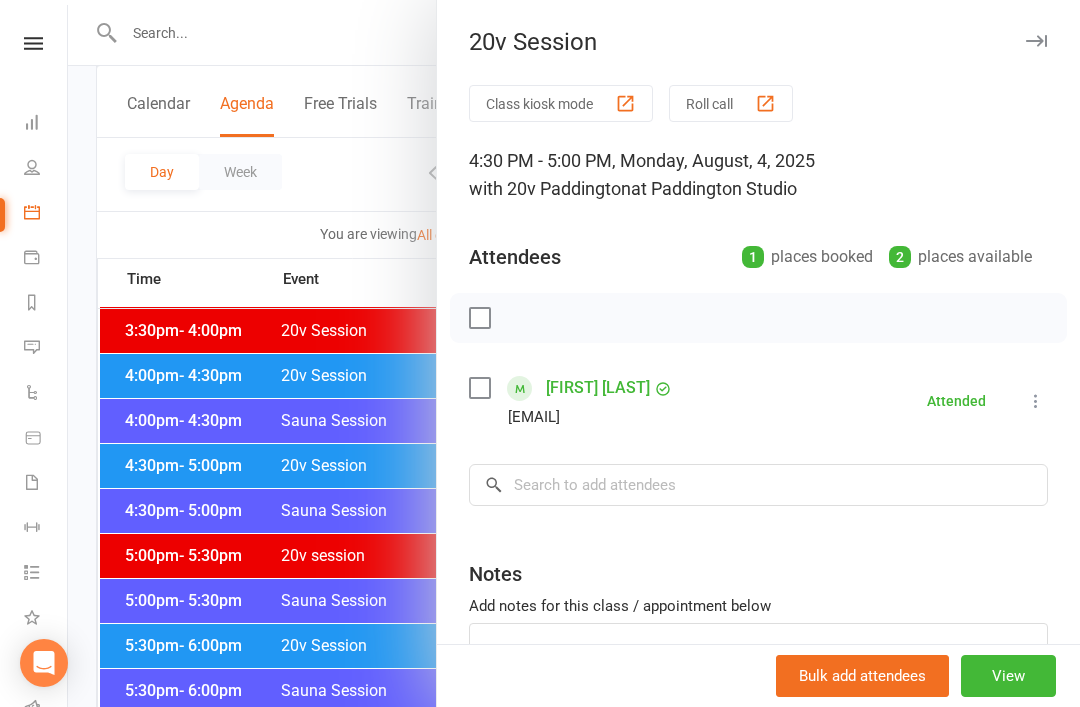 click at bounding box center (574, 353) 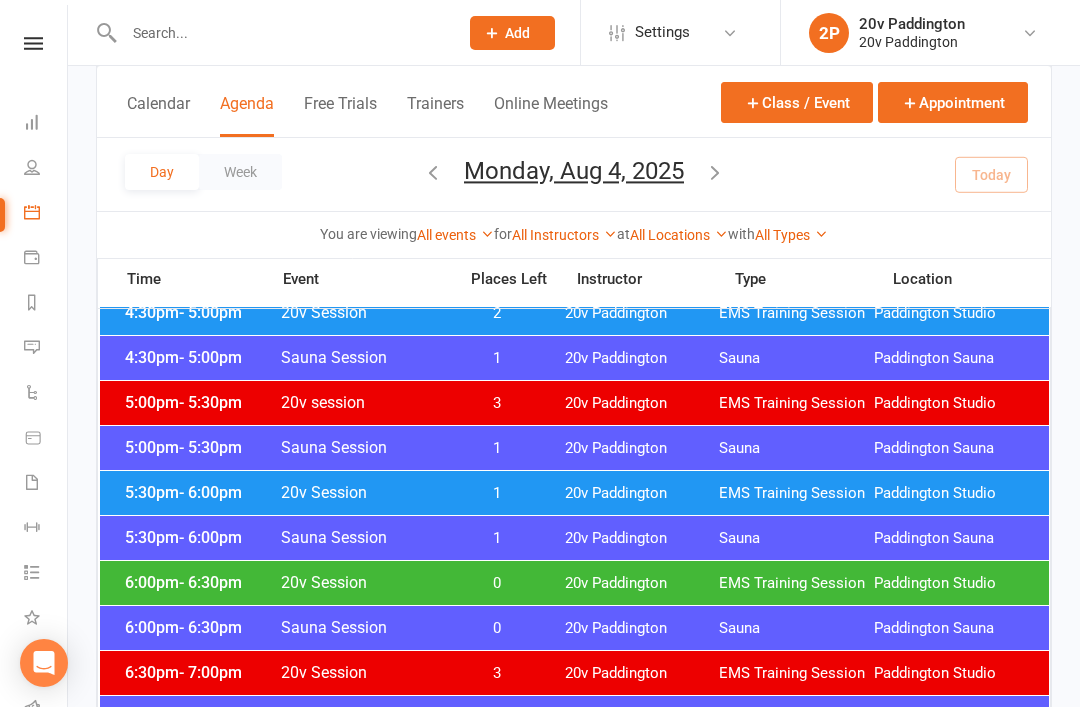 scroll, scrollTop: 1782, scrollLeft: 0, axis: vertical 